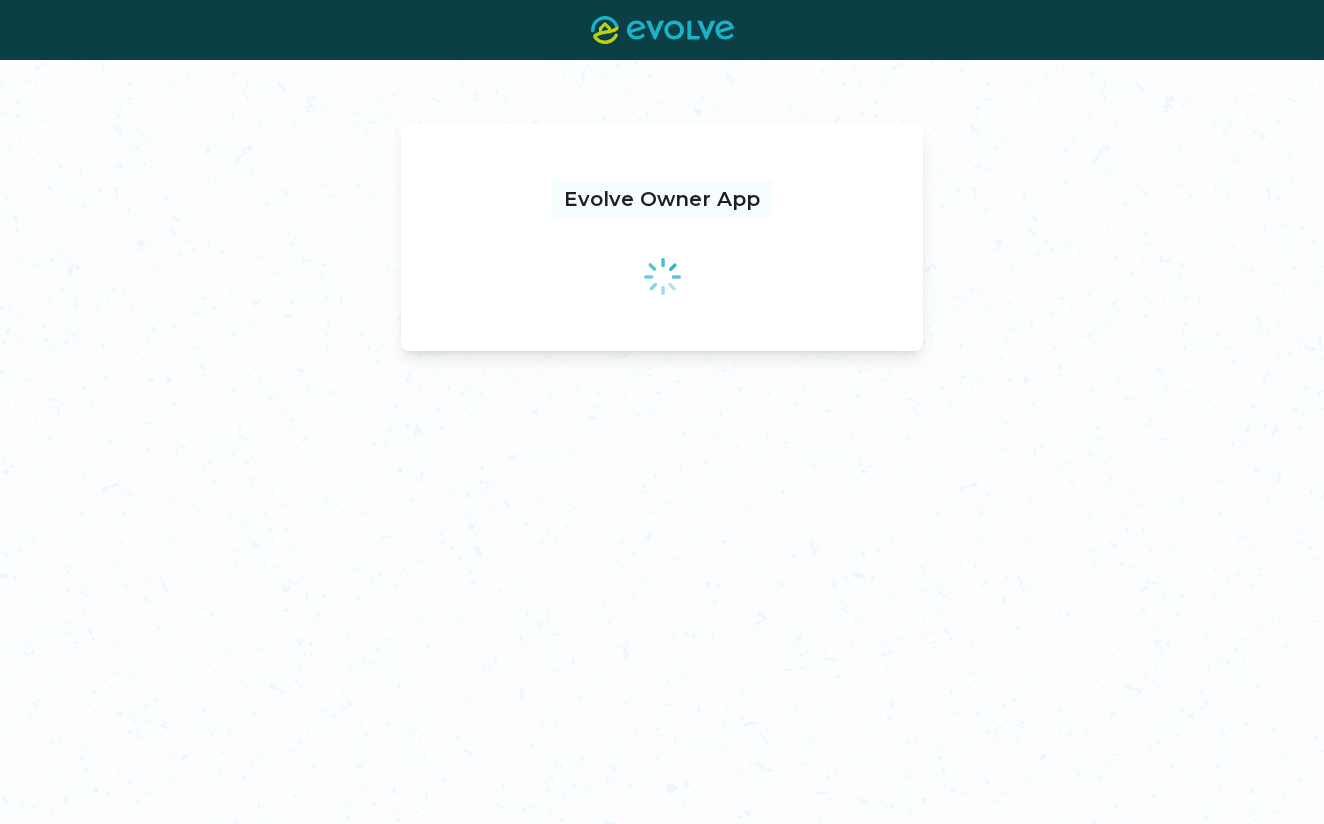scroll, scrollTop: 0, scrollLeft: 0, axis: both 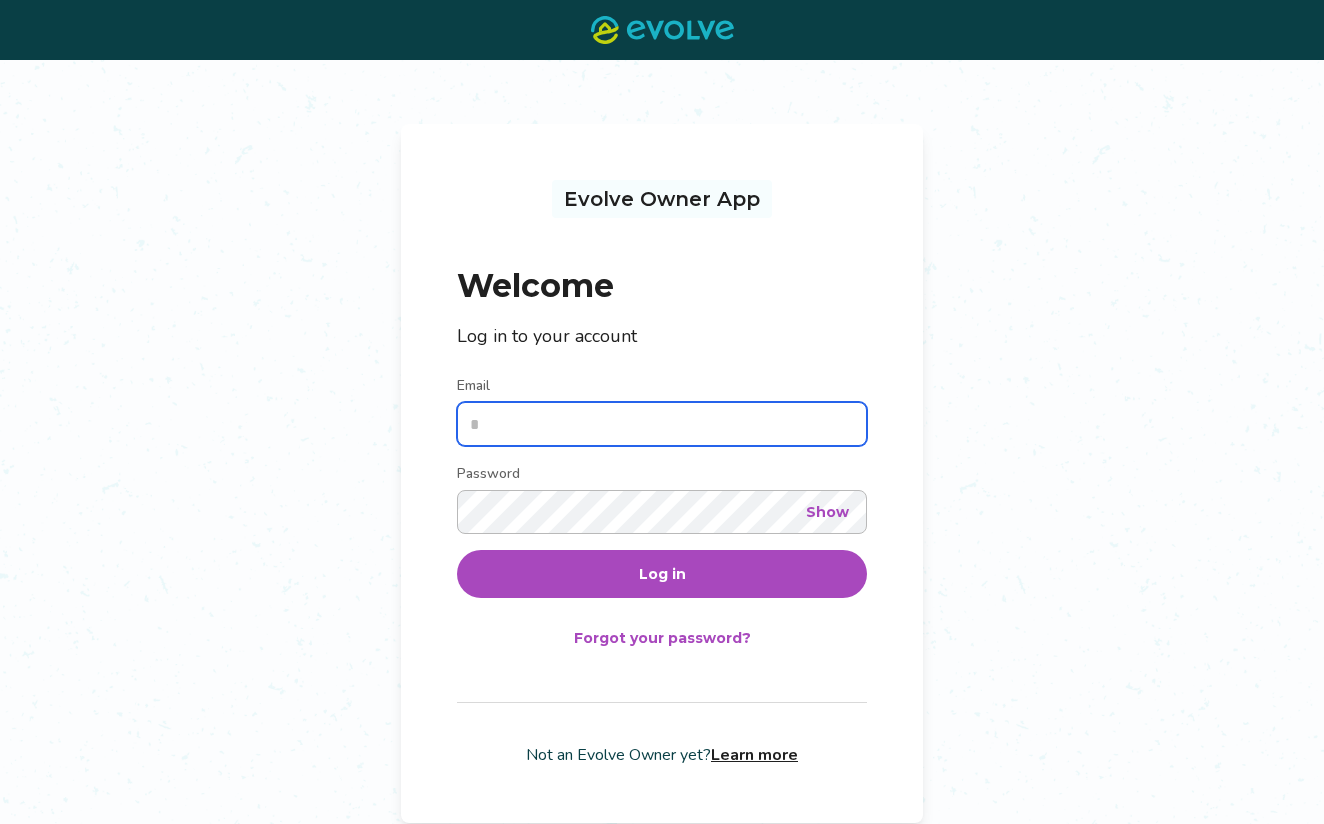 type on "**********" 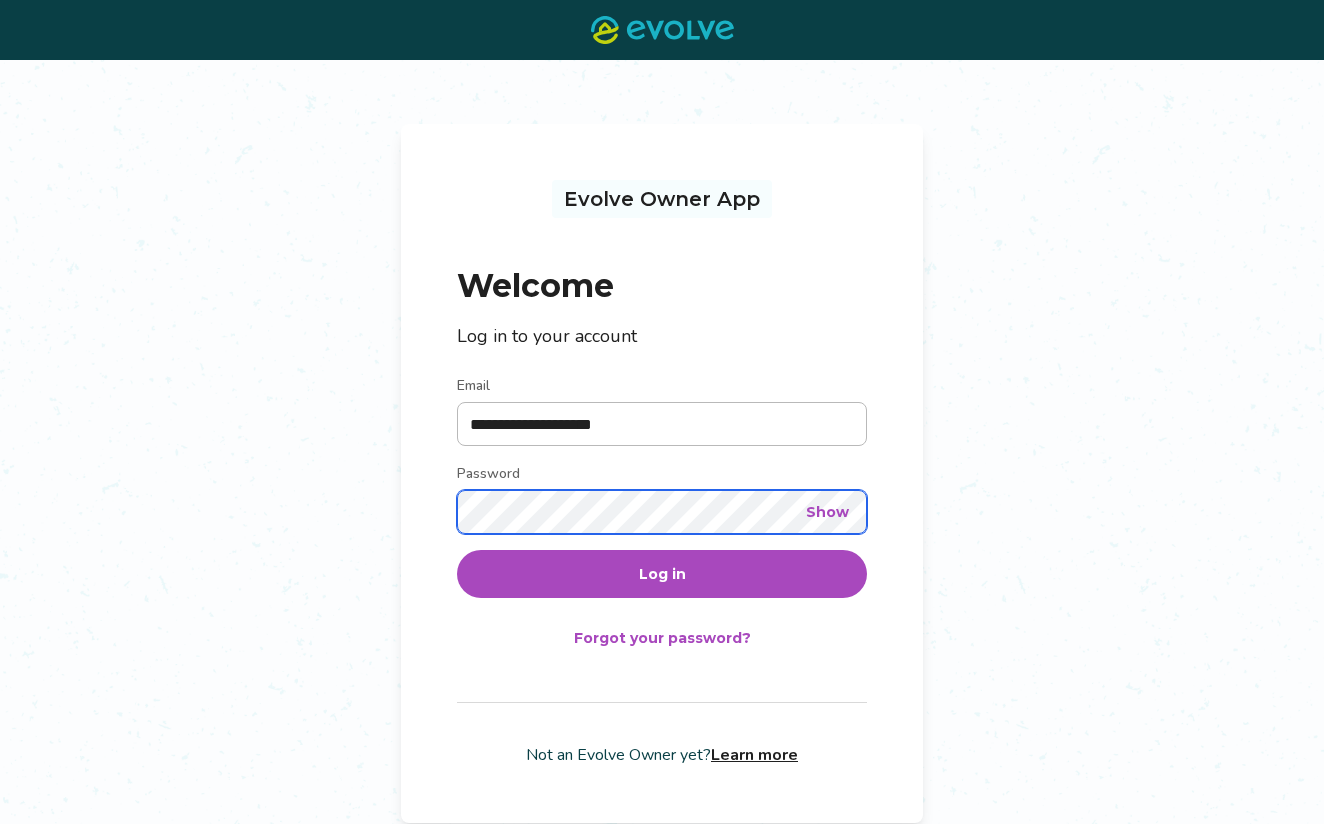 click on "Log in" at bounding box center [662, 574] 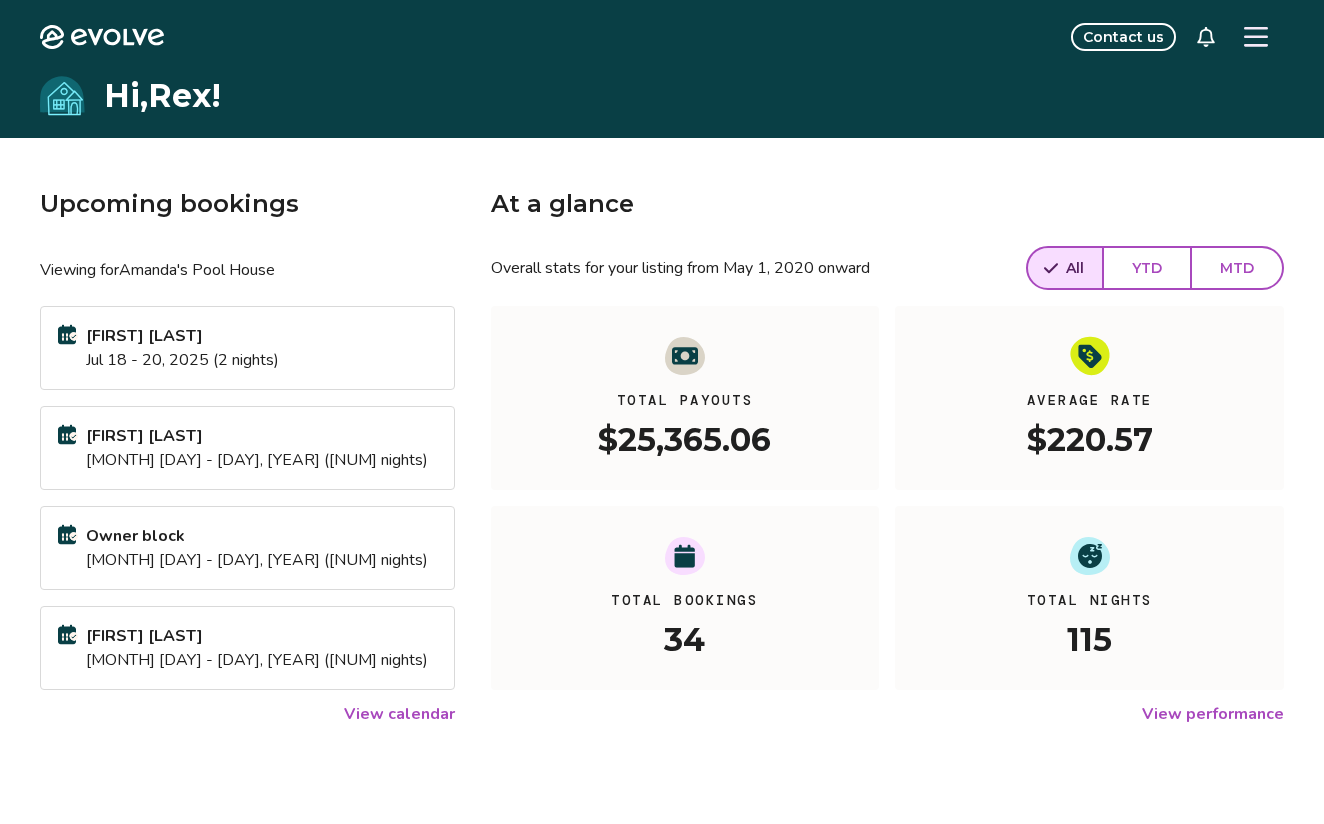 click on "View calendar" at bounding box center (399, 714) 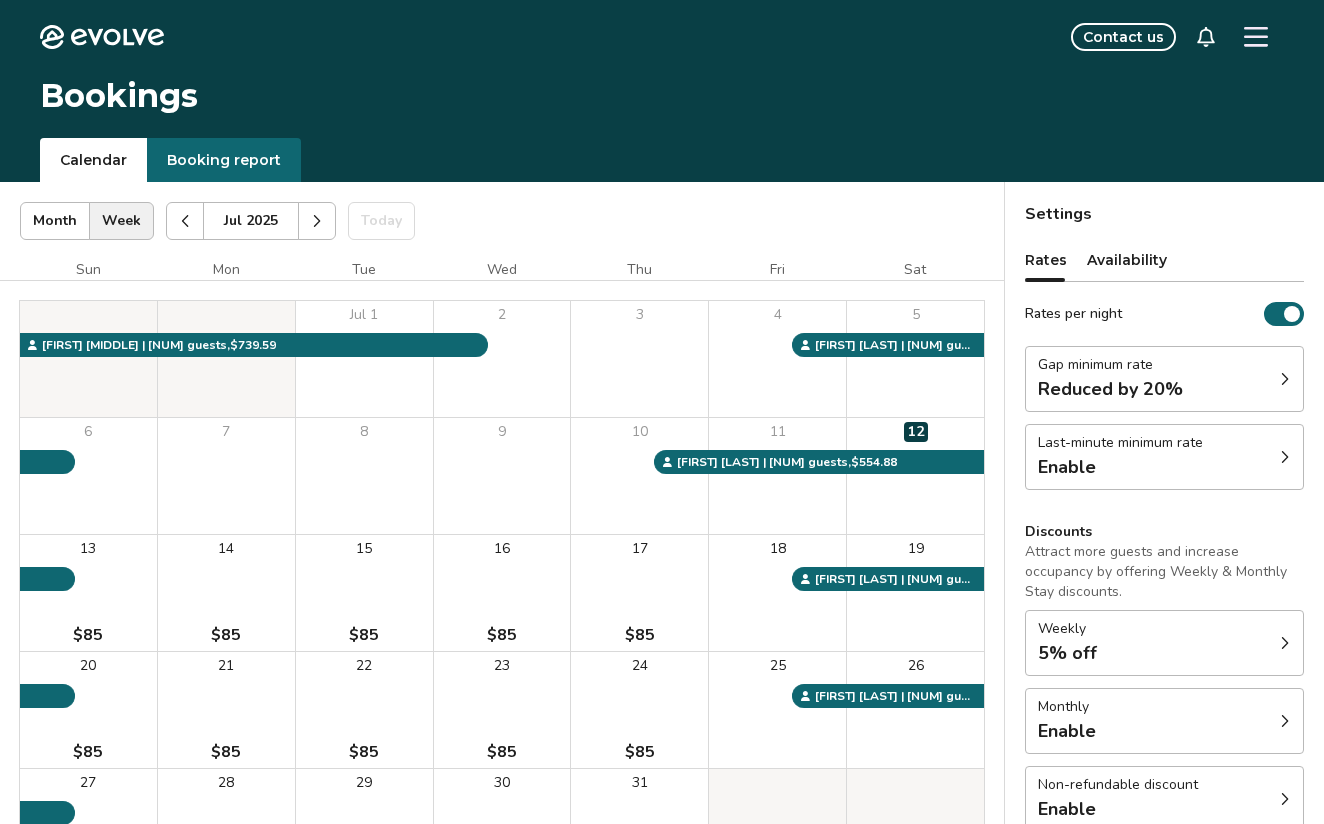 click at bounding box center (317, 221) 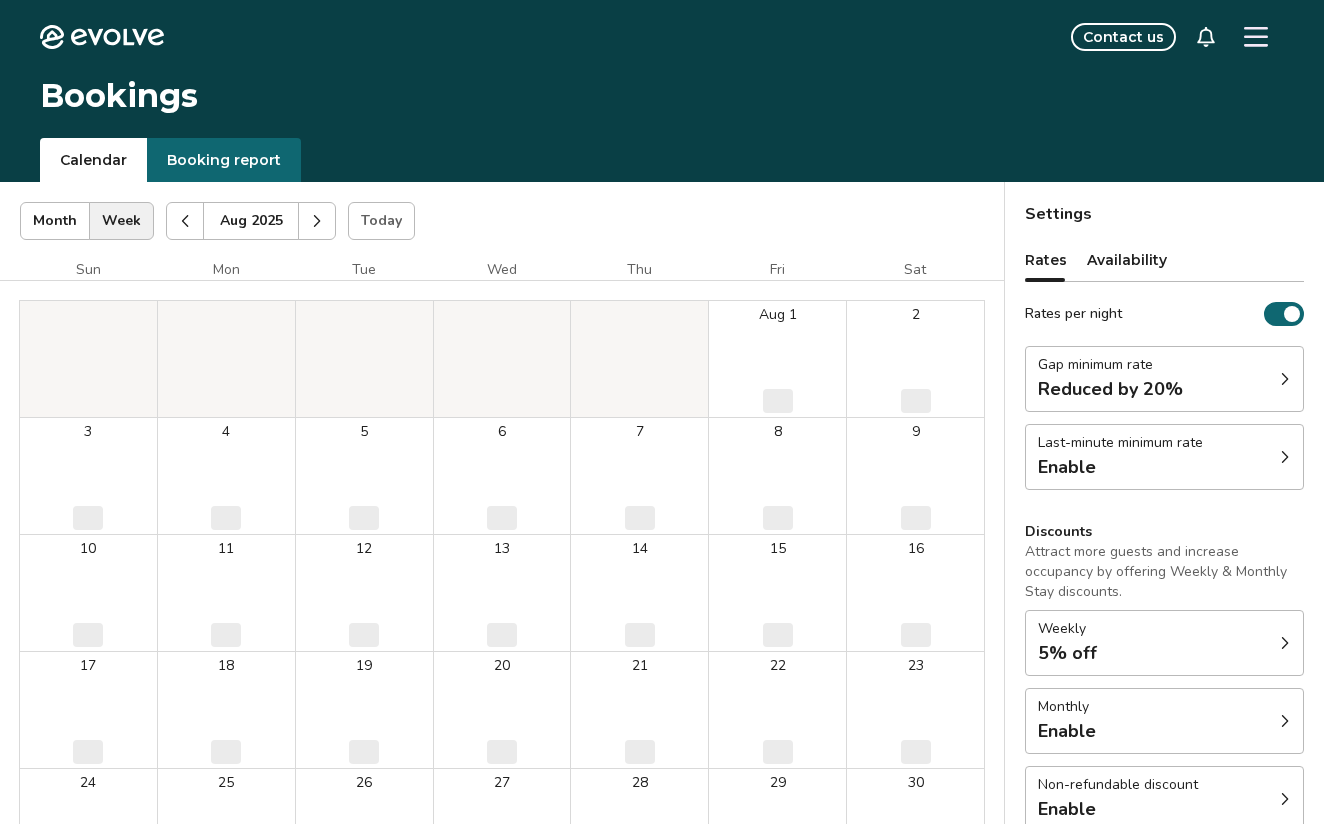 click at bounding box center [317, 221] 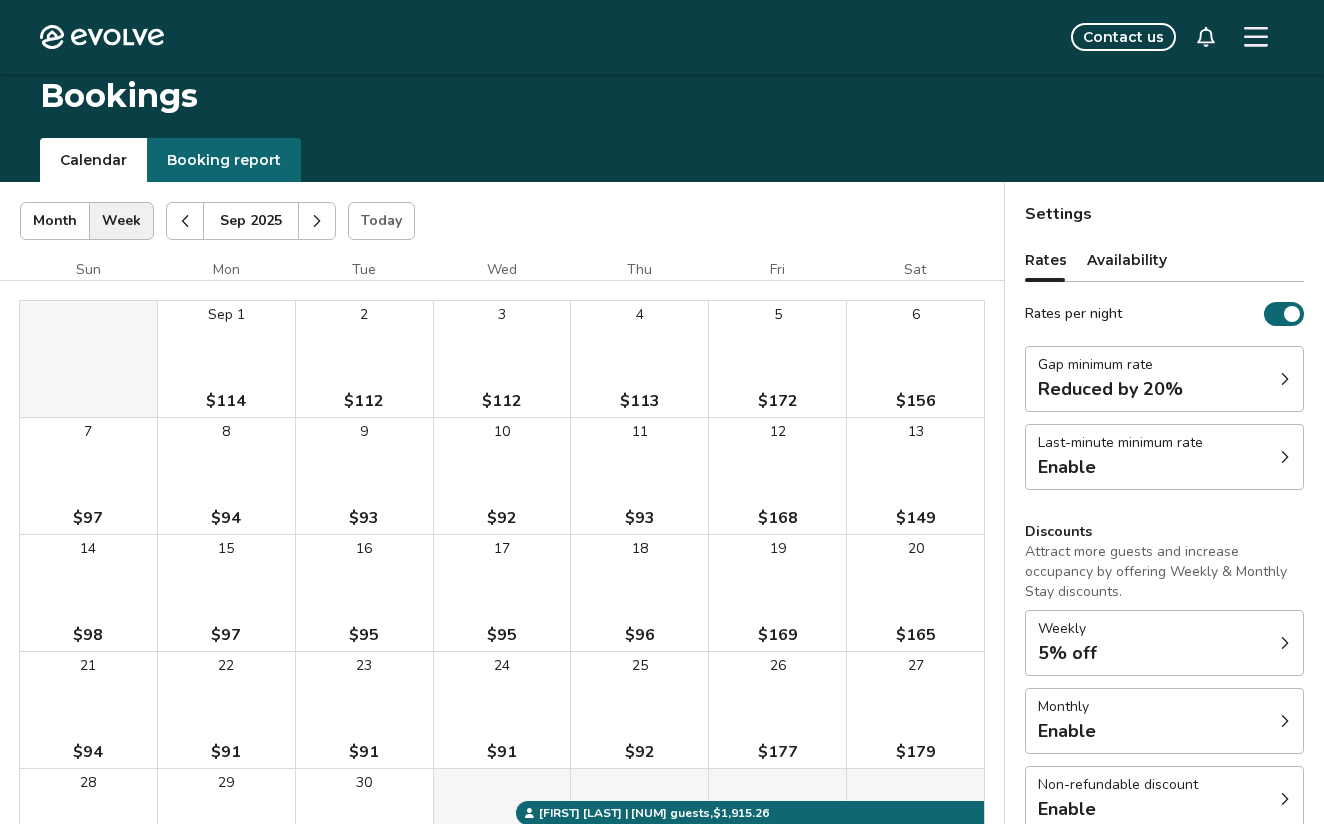 scroll, scrollTop: 61, scrollLeft: 0, axis: vertical 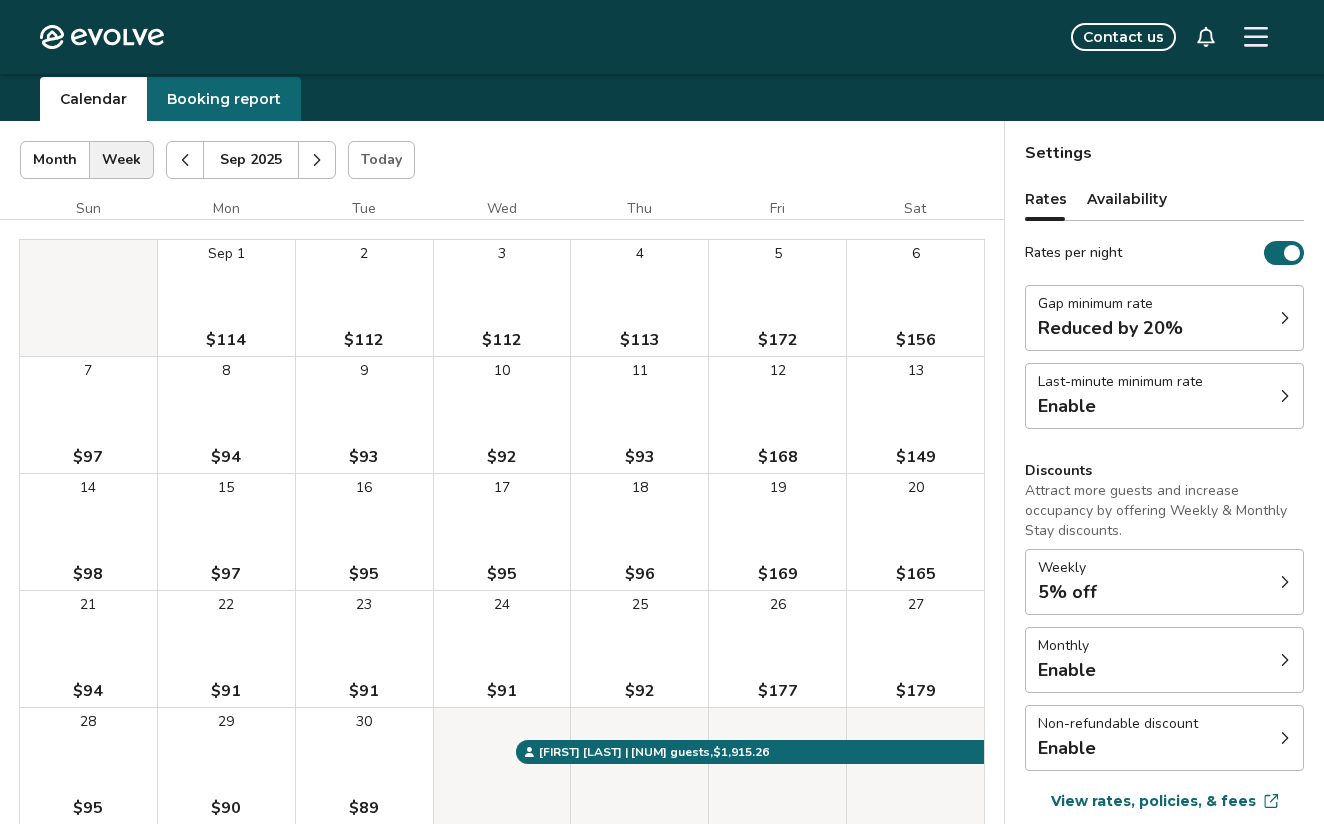 click at bounding box center [185, 160] 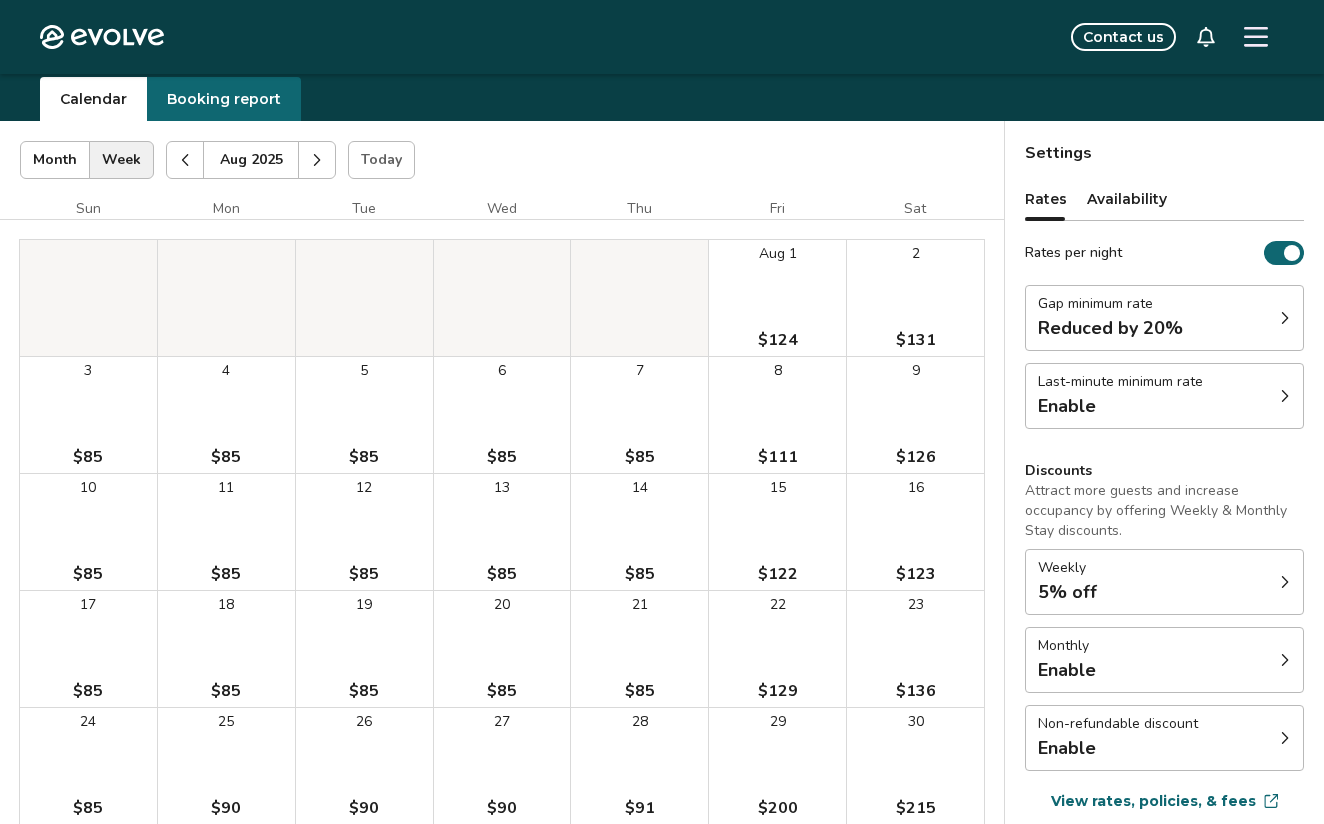 click at bounding box center (185, 160) 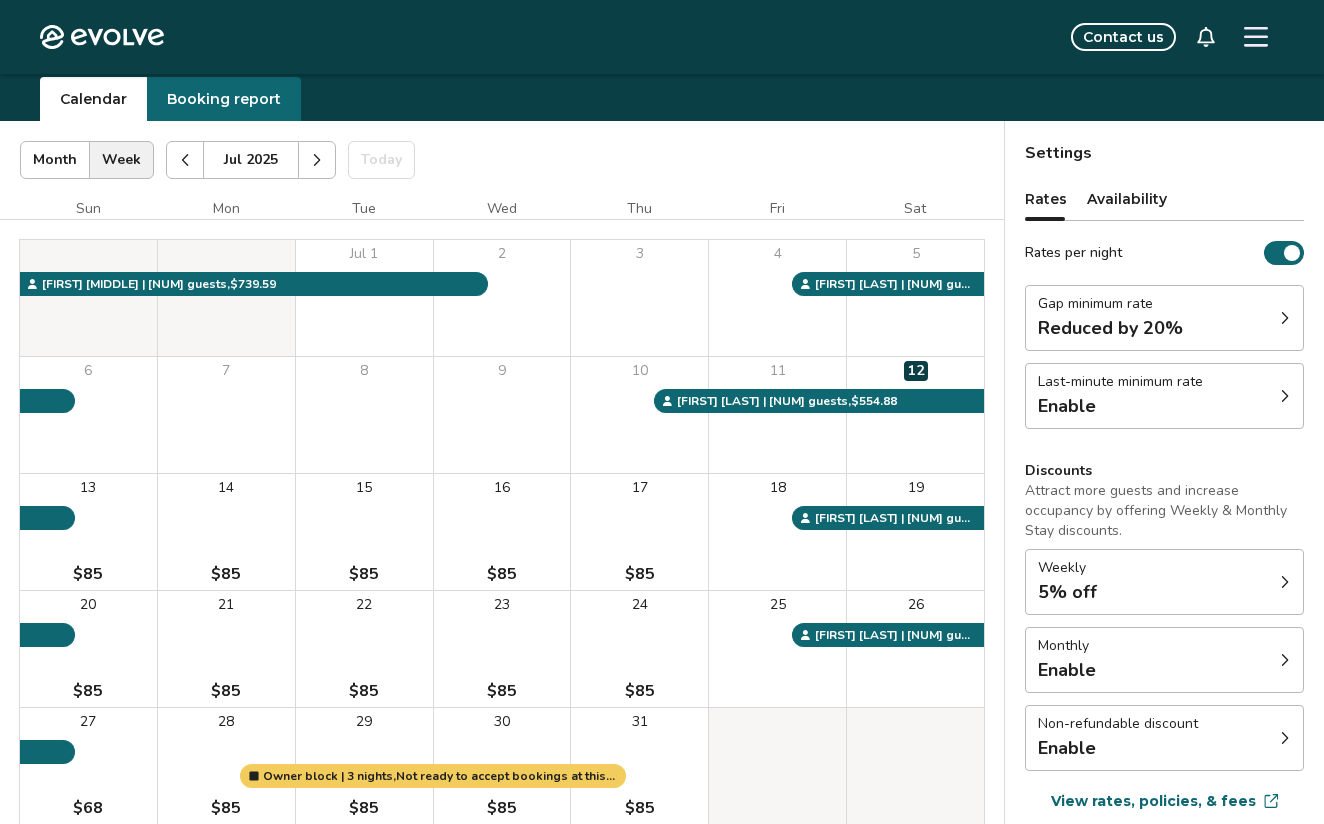 click on "Gap minimum rate Reduced by 20%" at bounding box center [1164, 318] 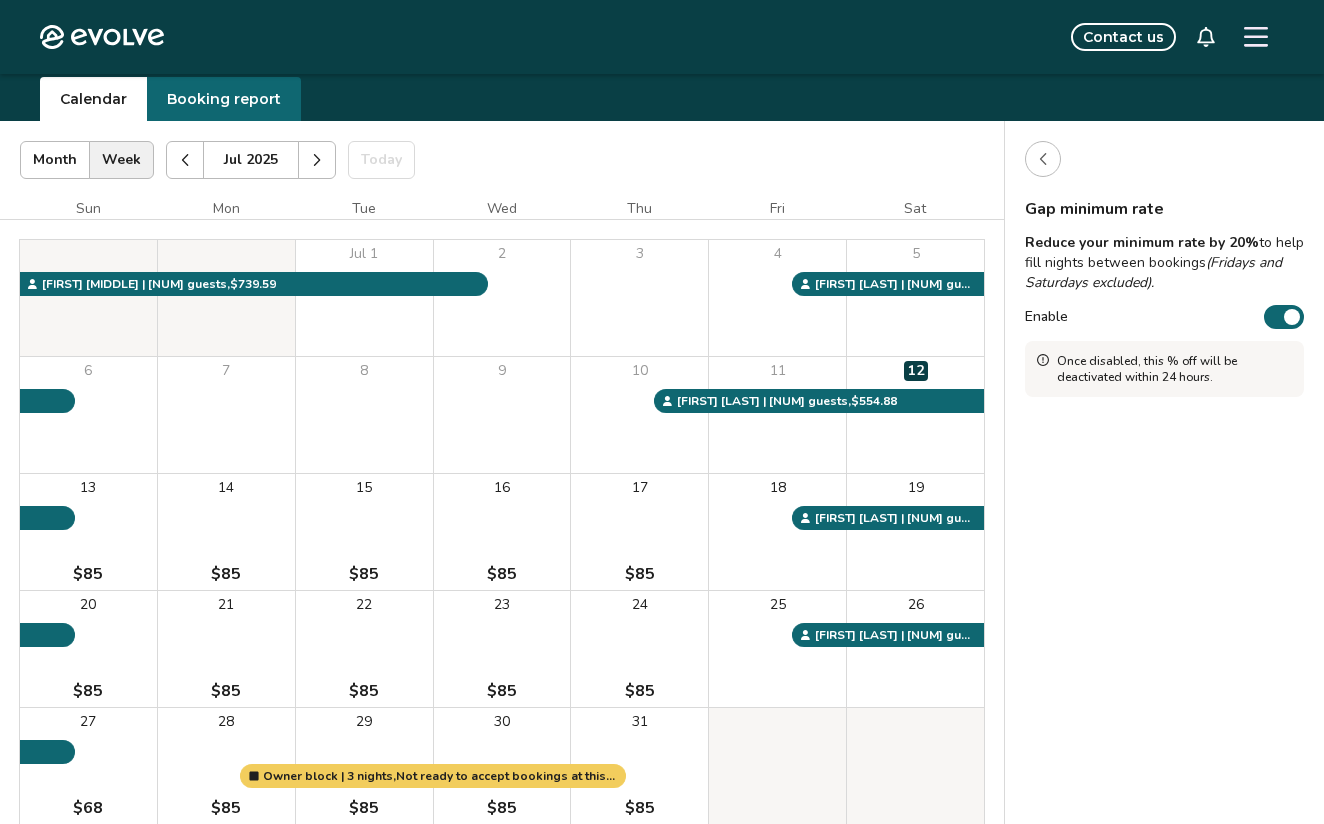 click 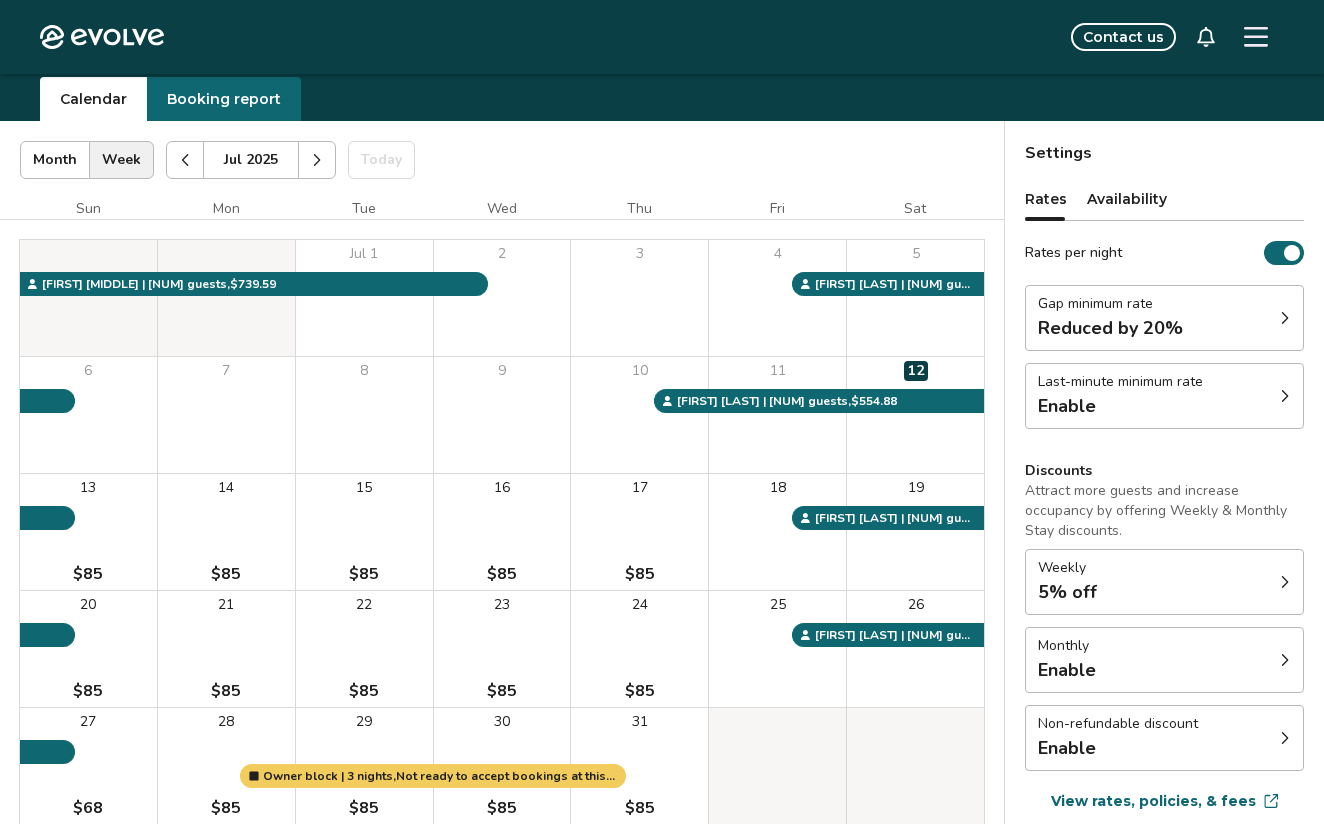 click on "Gap minimum rate Reduced by 20%" at bounding box center (1164, 318) 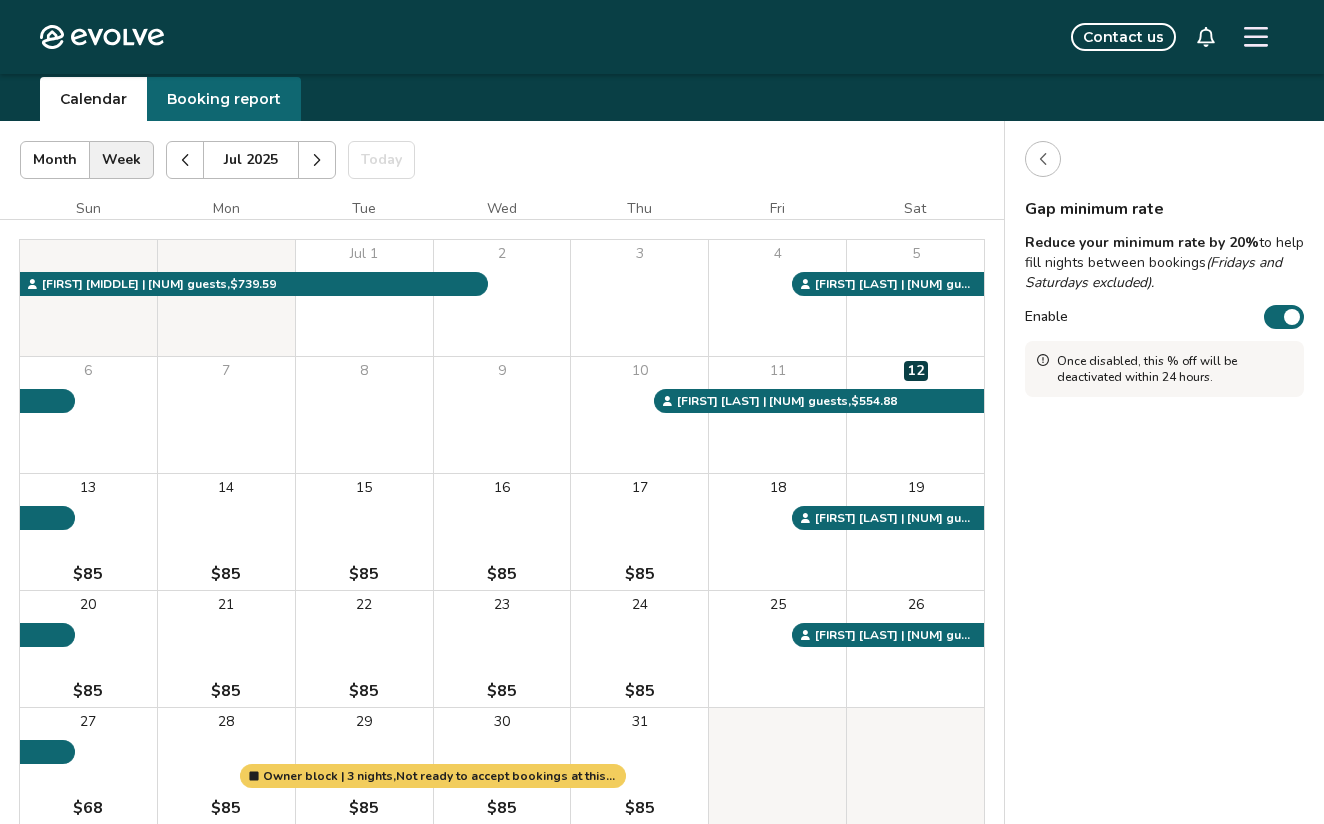 click 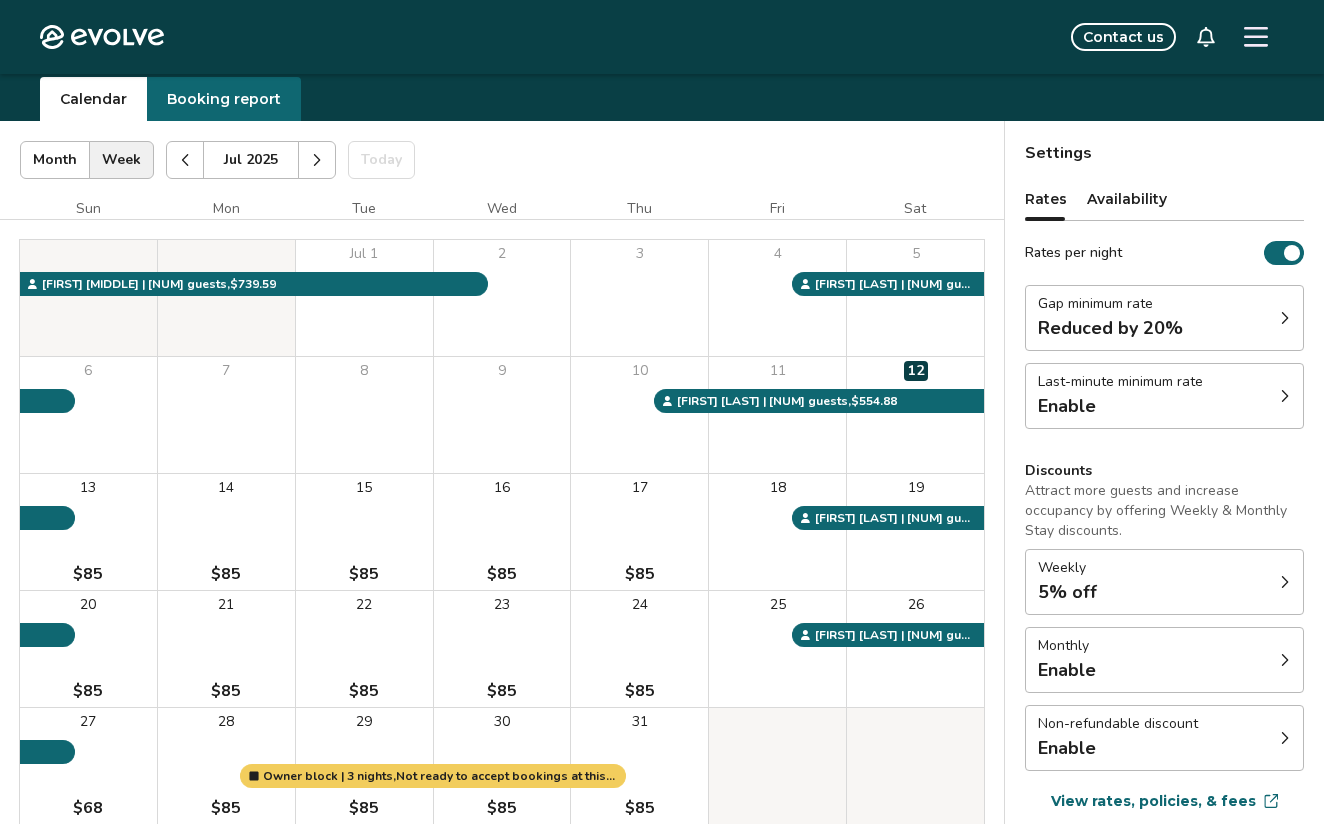 click on "Last-minute minimum rate Enable" at bounding box center (1164, 396) 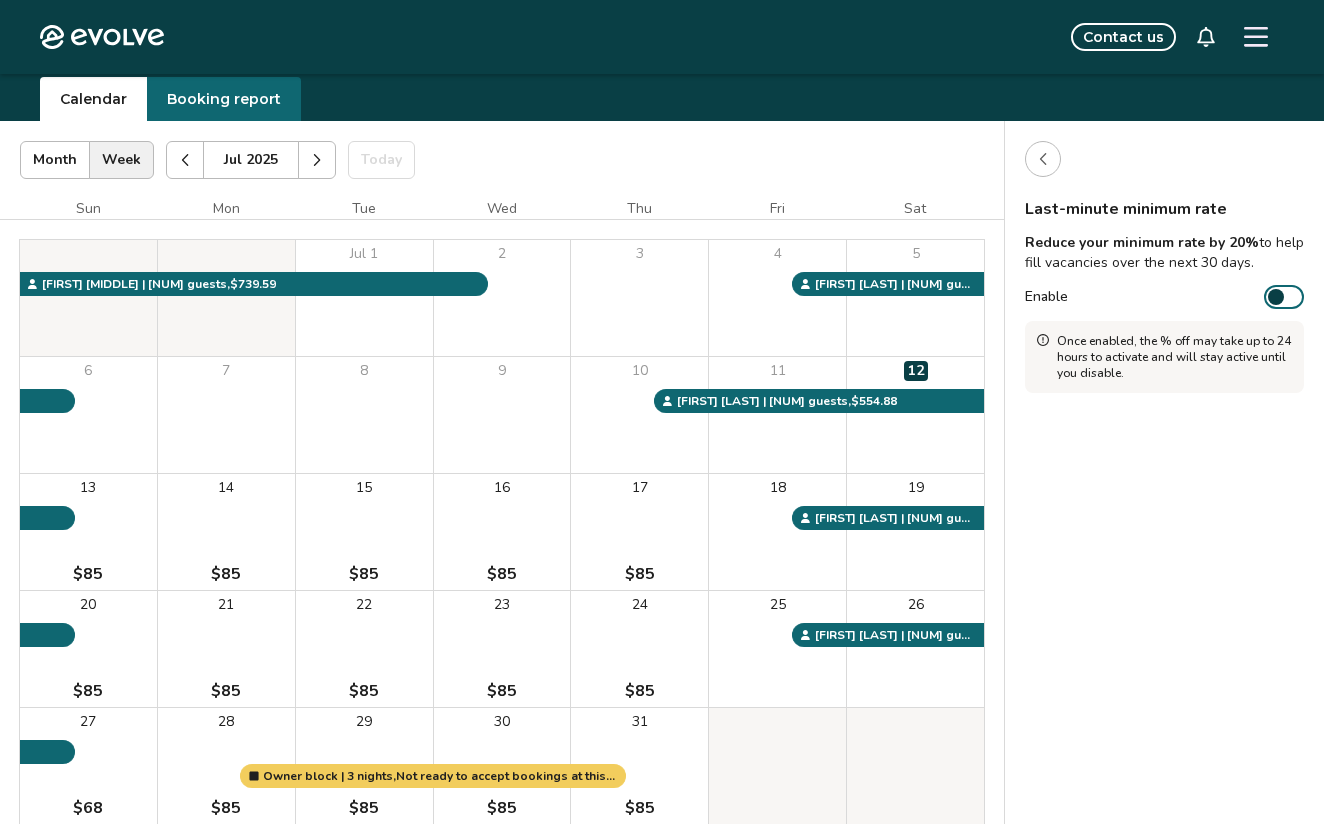 click at bounding box center (1043, 159) 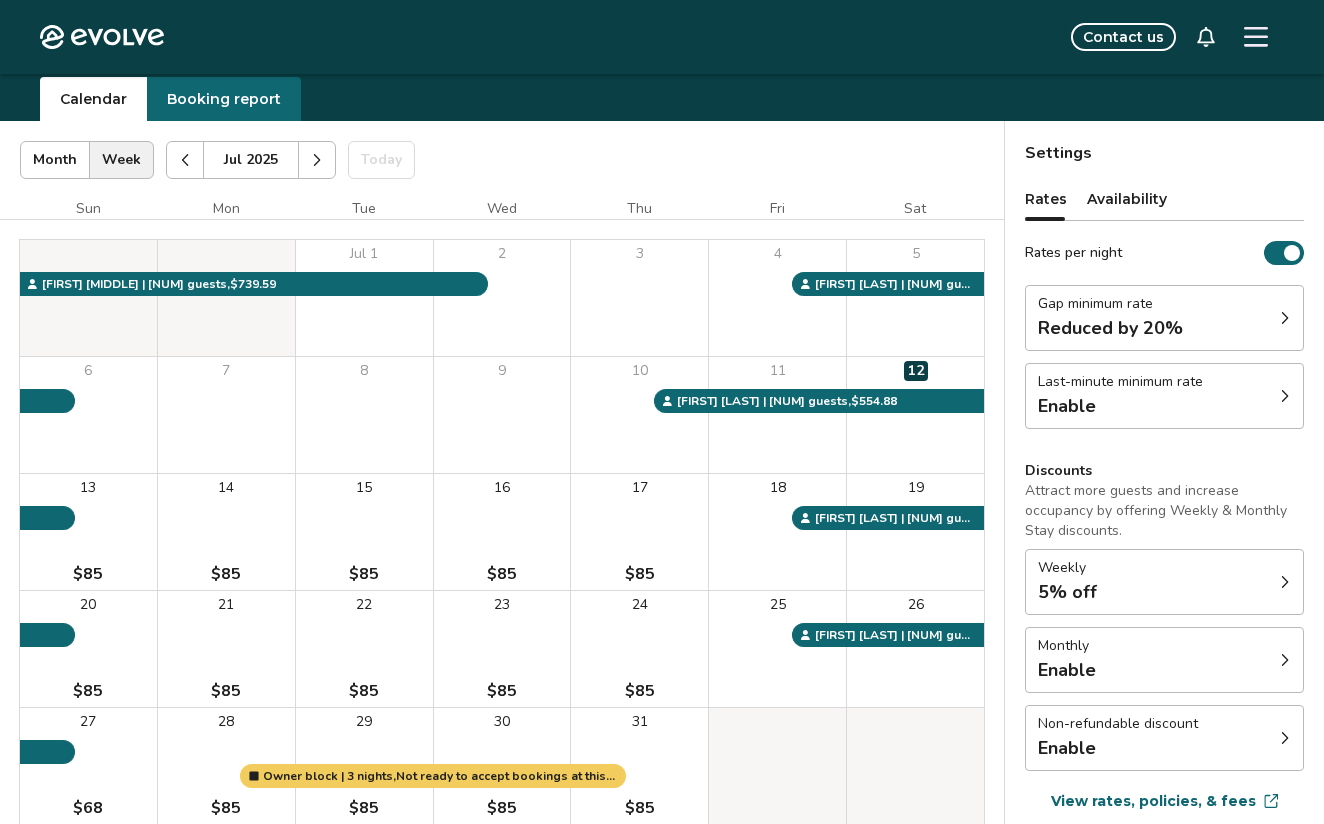 click on "Gap minimum rate Reduced by 20%" at bounding box center [1164, 318] 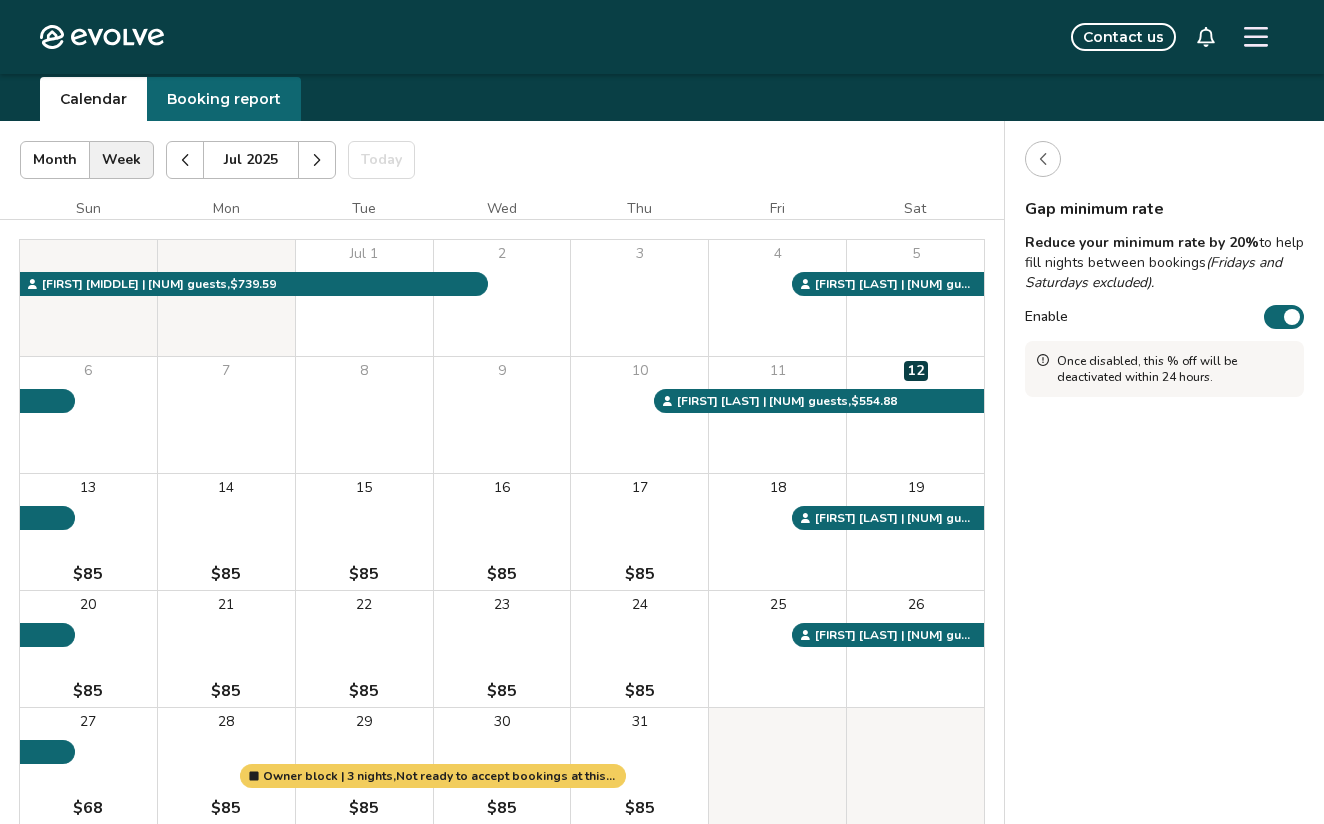 click 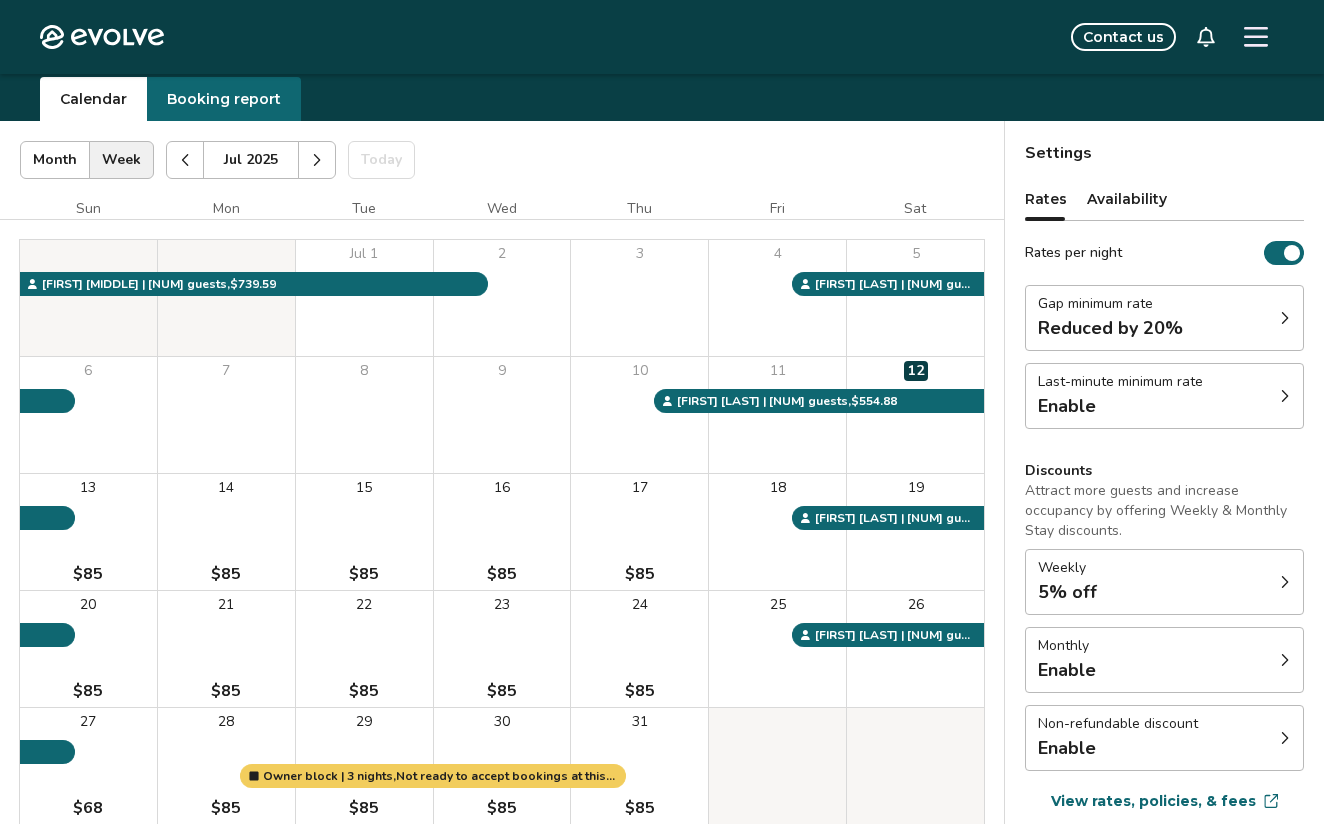 click 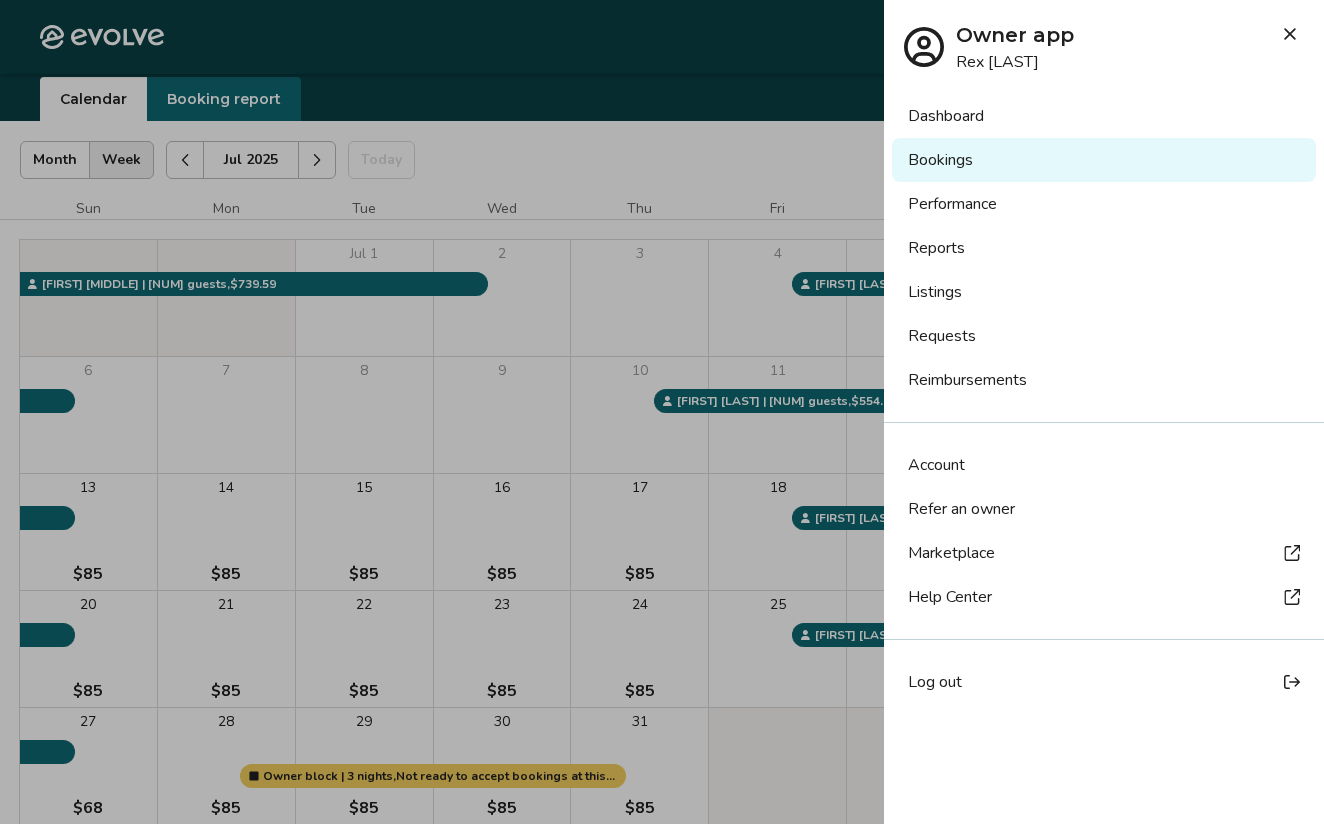 click on "Listings" at bounding box center (1104, 292) 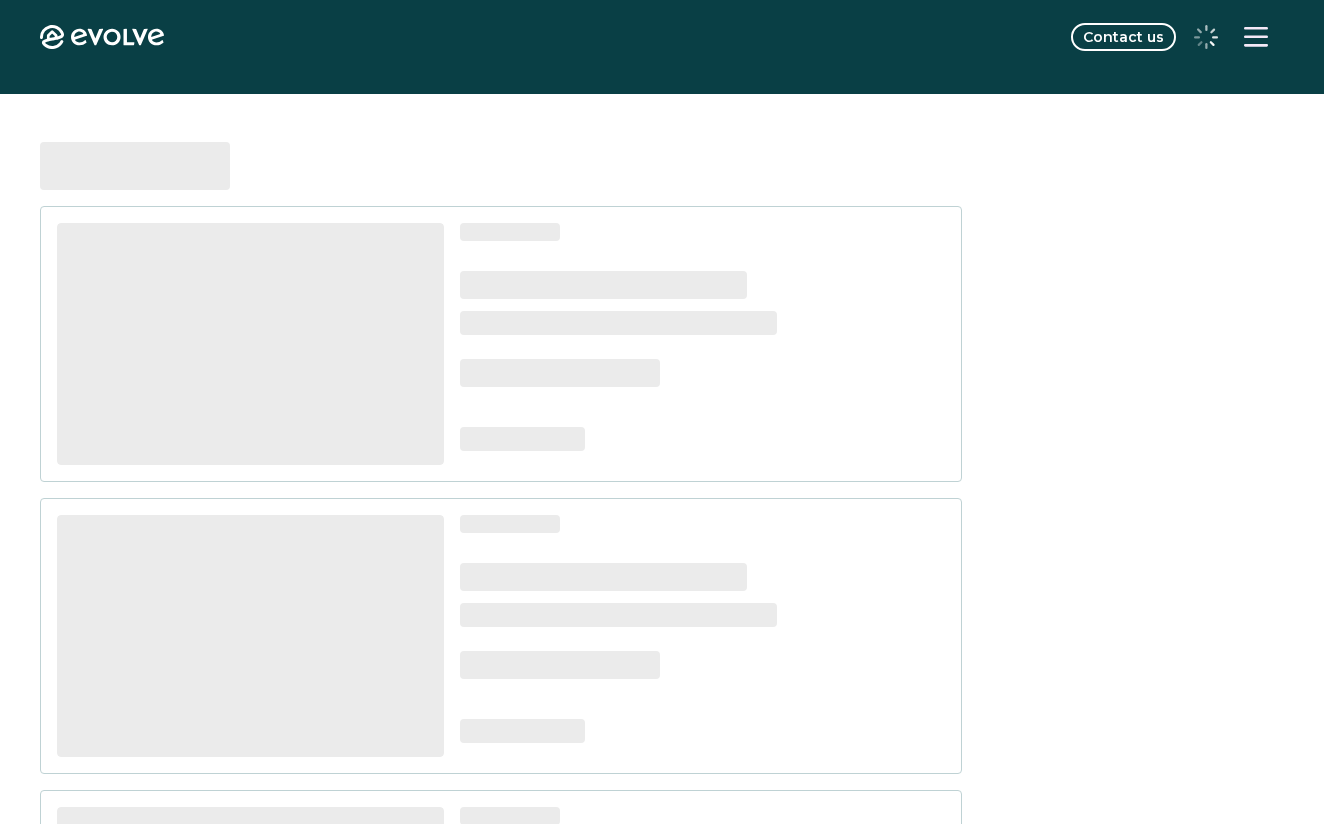 scroll, scrollTop: 0, scrollLeft: 0, axis: both 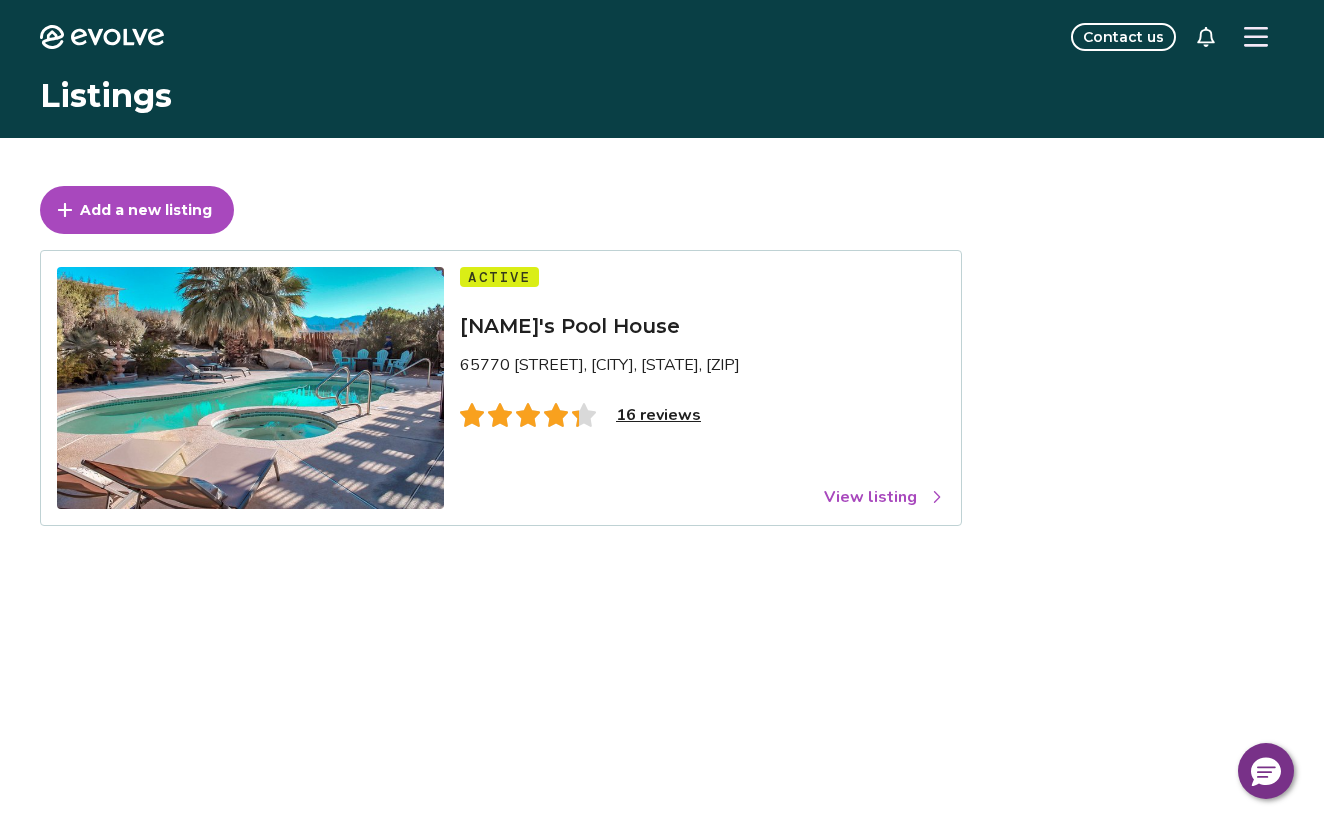 click on "View listing" at bounding box center [884, 497] 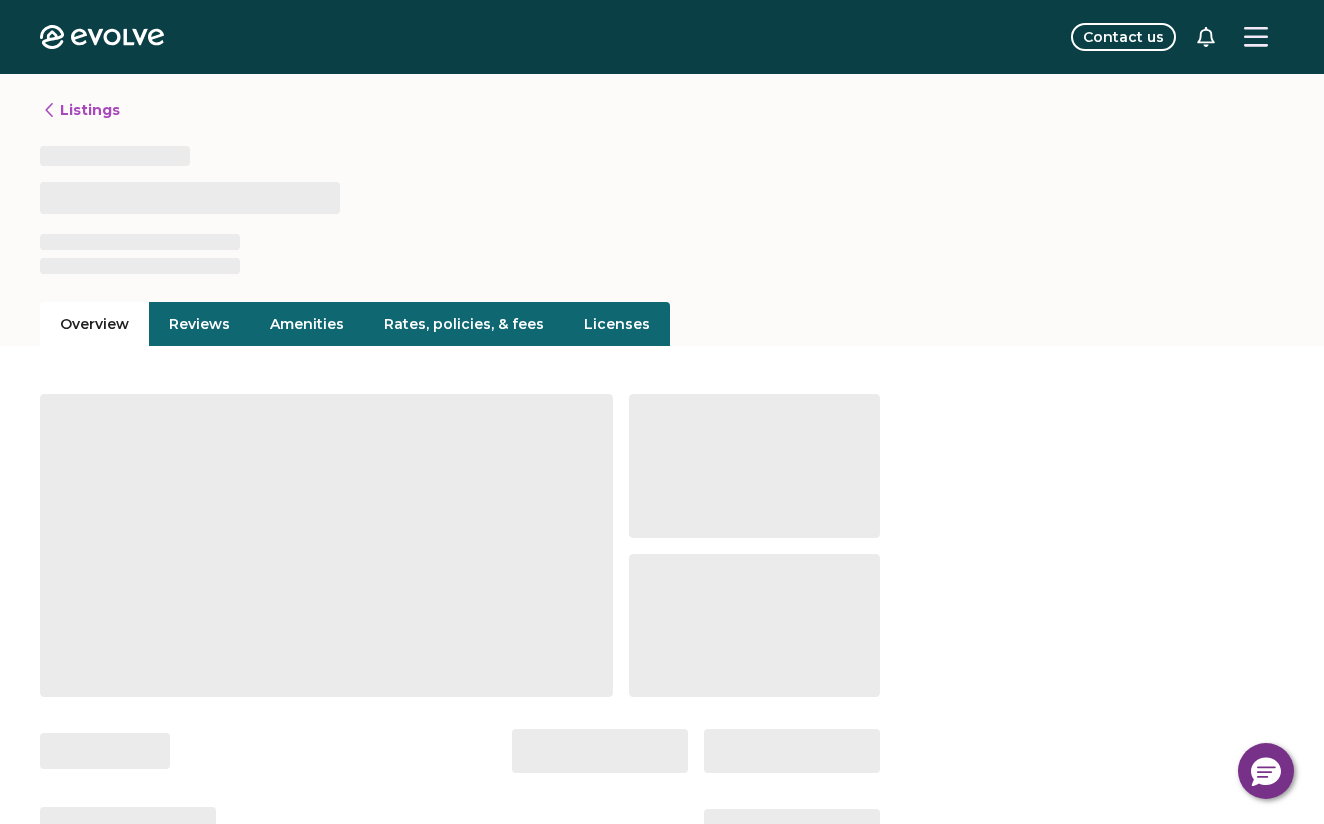 click on "Rates, policies, & fees" at bounding box center (464, 324) 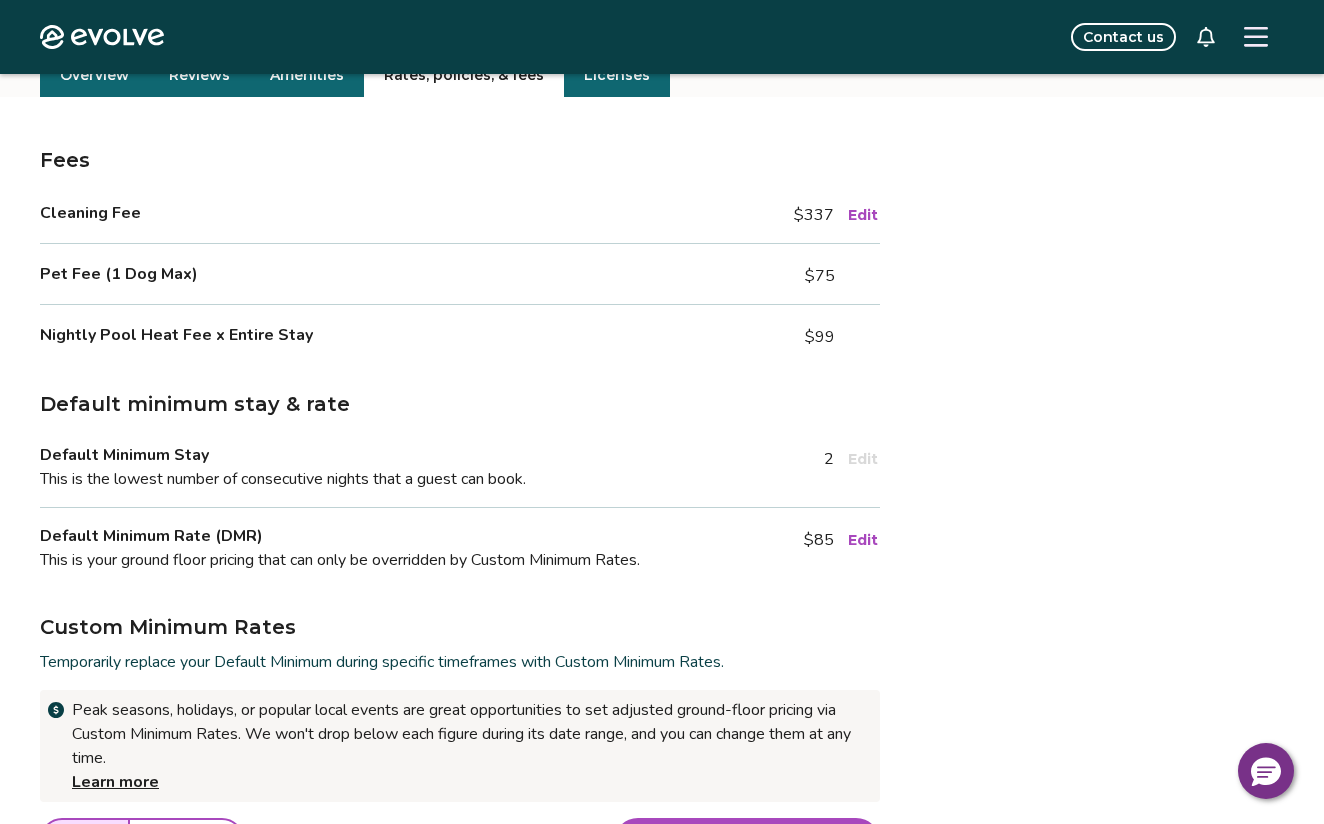 scroll, scrollTop: 250, scrollLeft: 0, axis: vertical 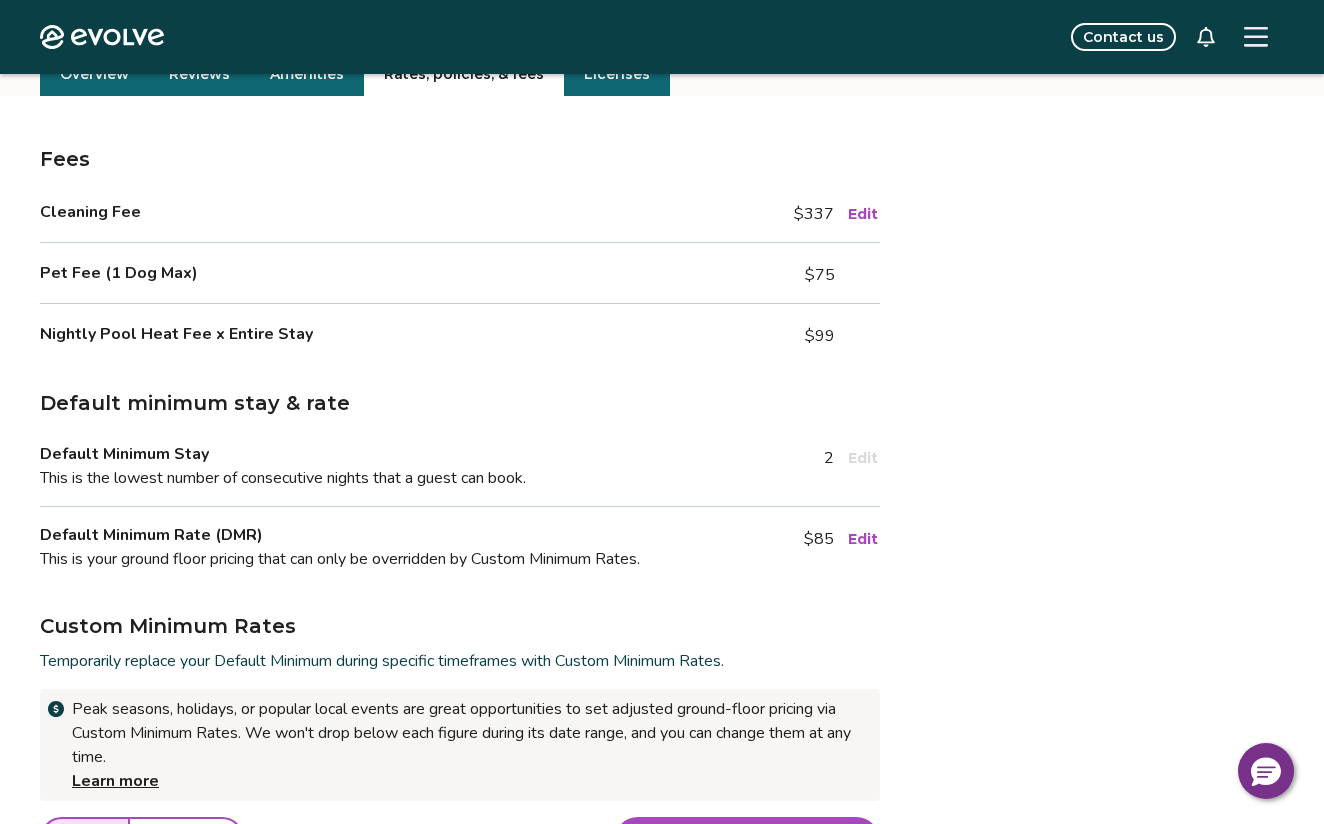 click on "Edit" at bounding box center [863, 539] 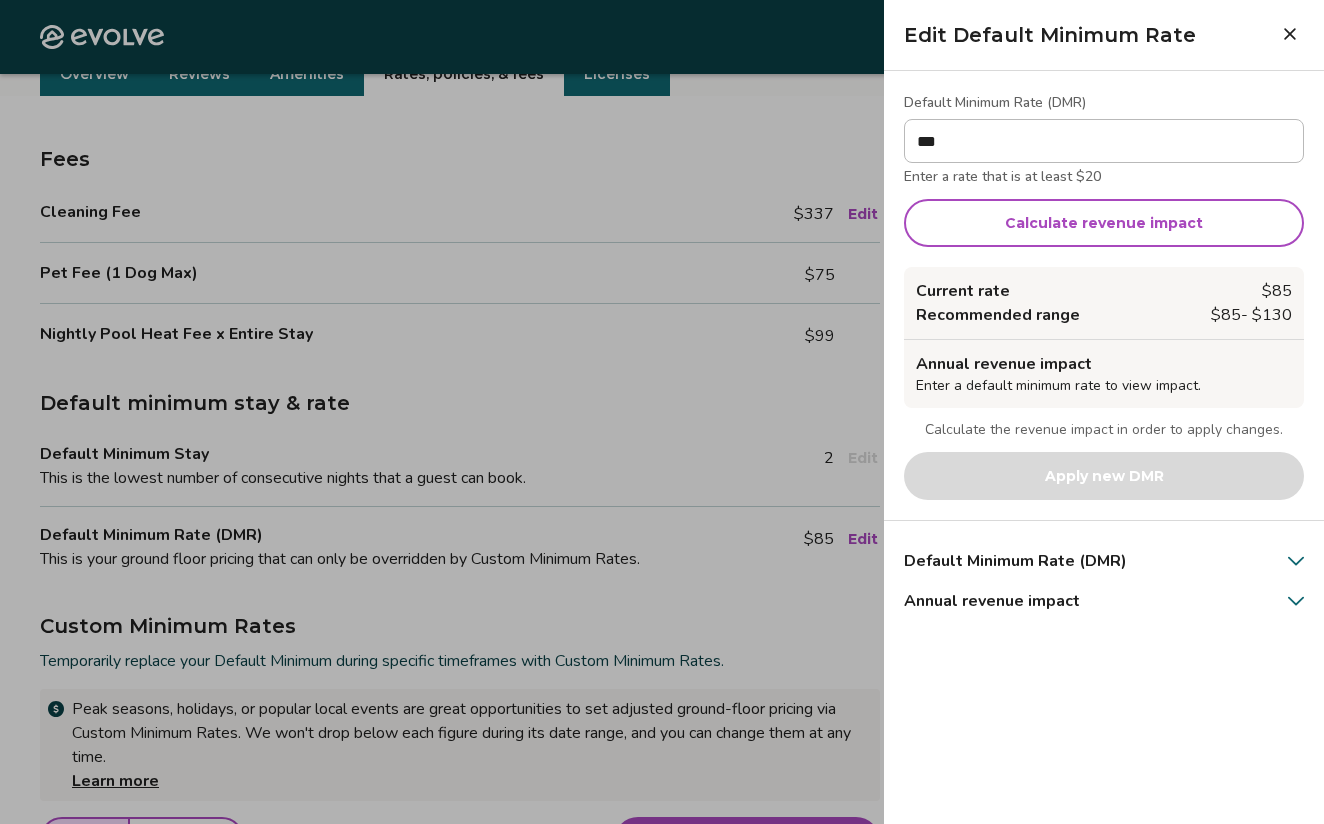 type on "***" 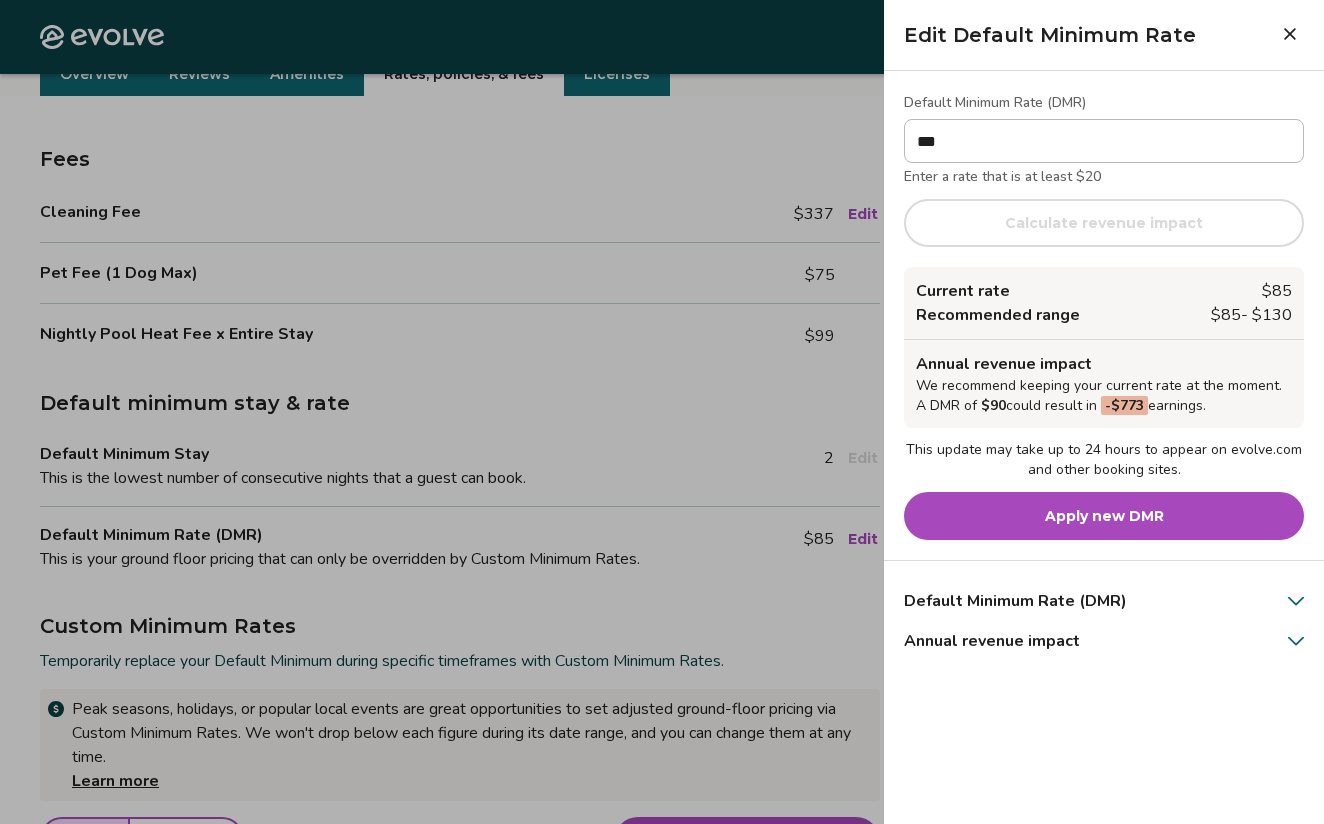 click on "Apply new DMR" at bounding box center (1104, 516) 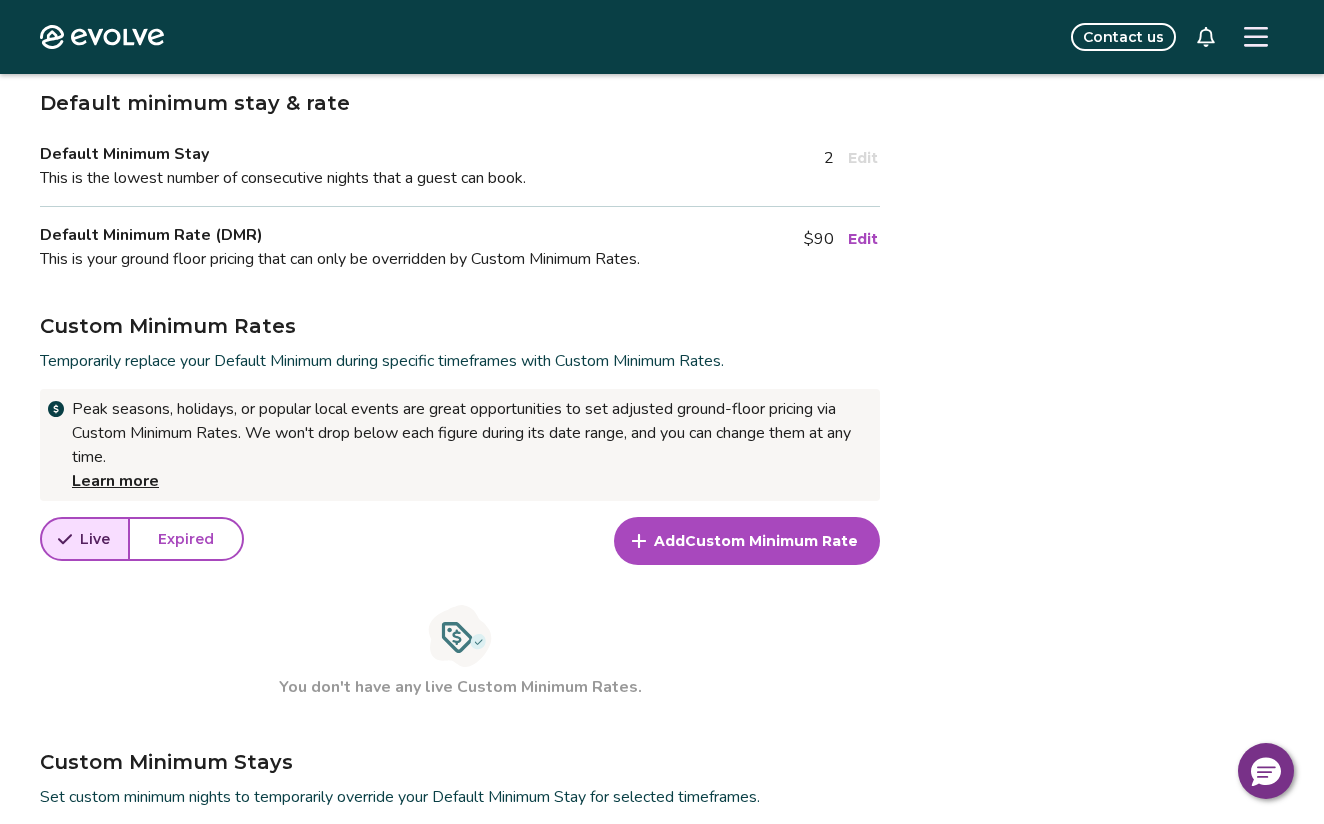 scroll, scrollTop: 552, scrollLeft: 0, axis: vertical 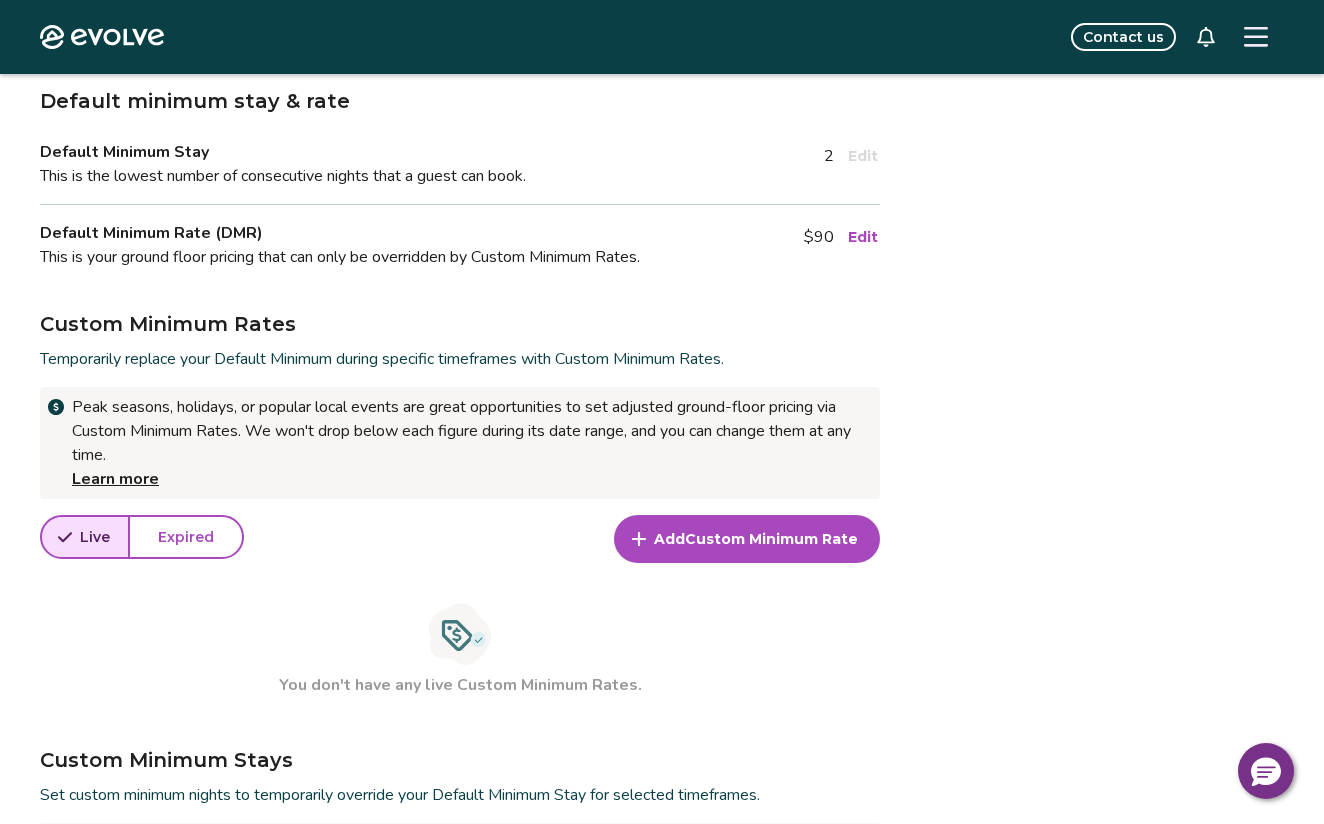 click 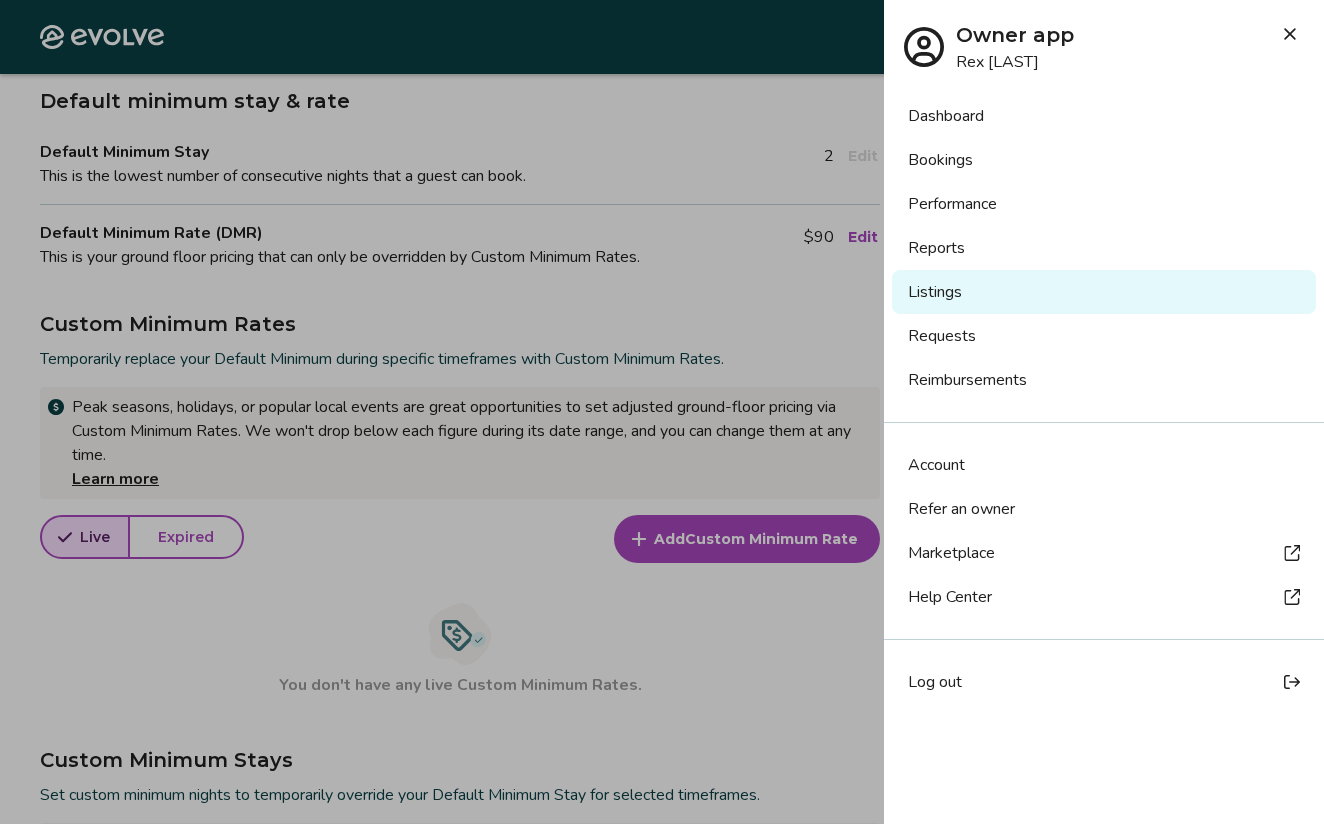 click on "Bookings" at bounding box center (1104, 160) 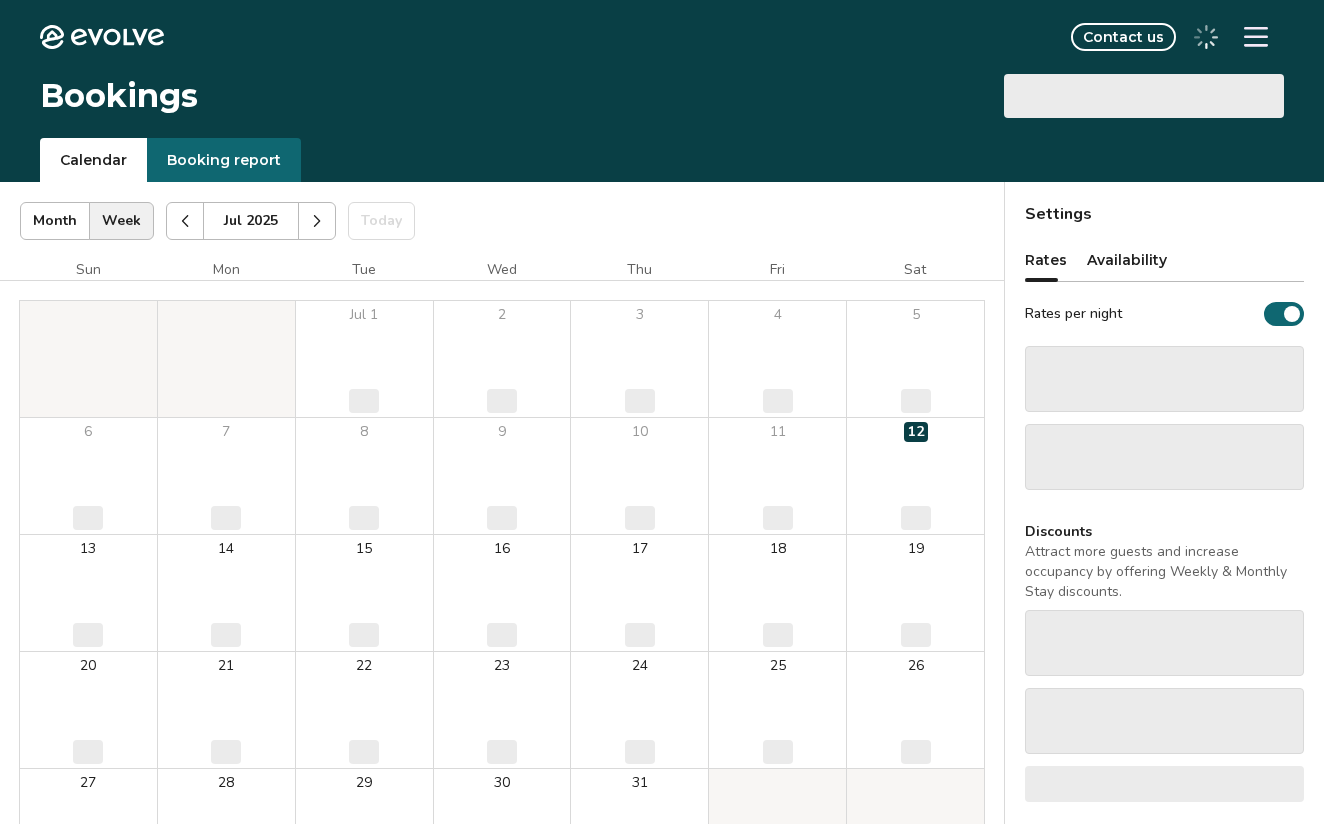 scroll, scrollTop: 0, scrollLeft: 0, axis: both 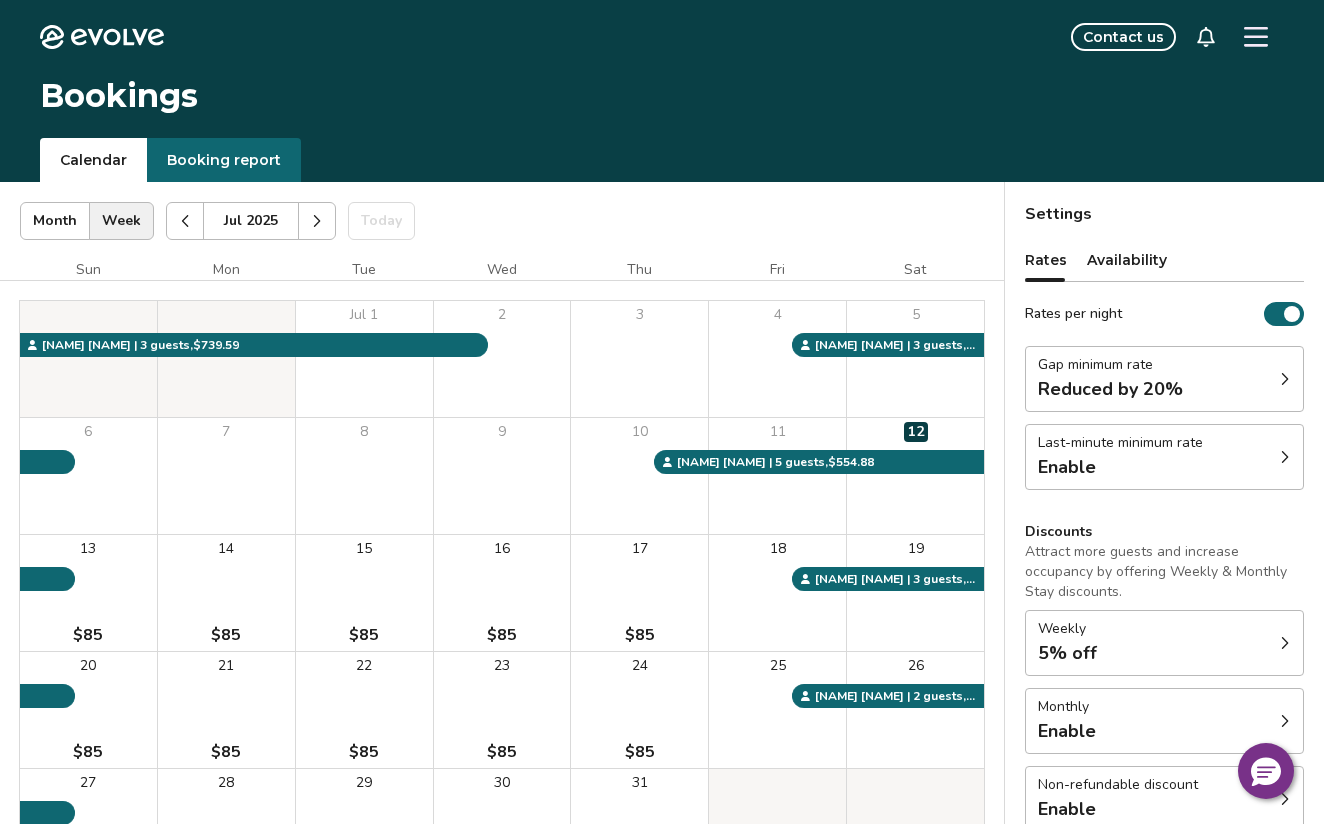 click at bounding box center [317, 221] 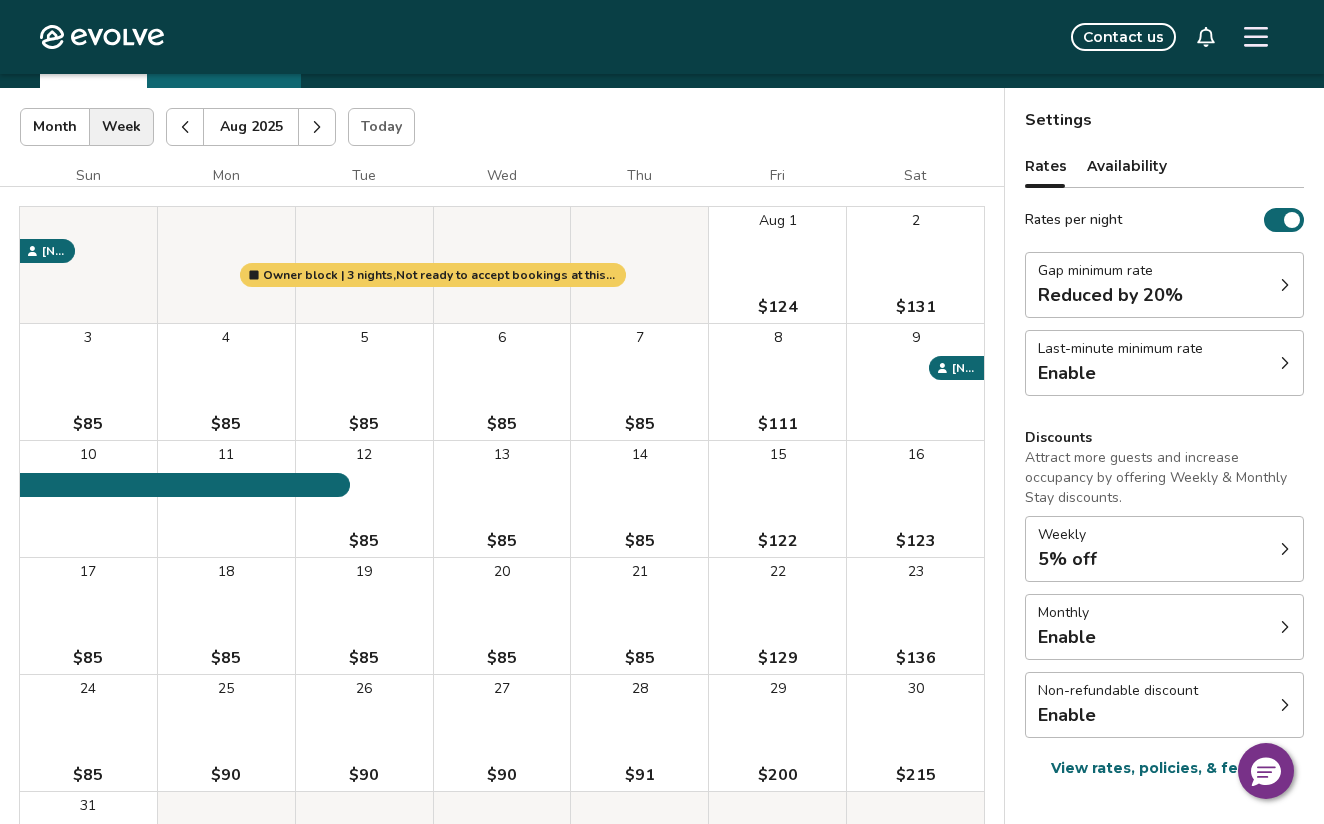 scroll, scrollTop: 98, scrollLeft: 0, axis: vertical 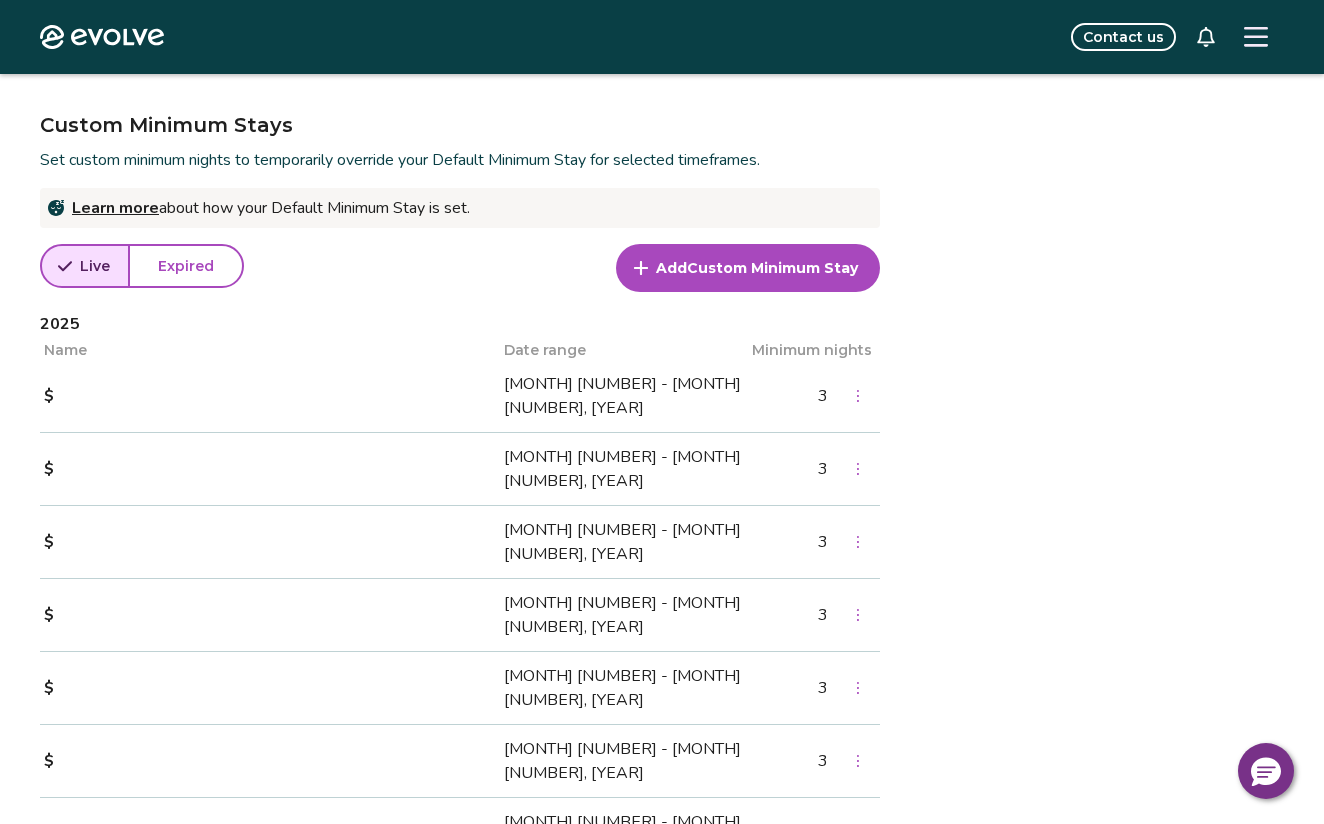 click 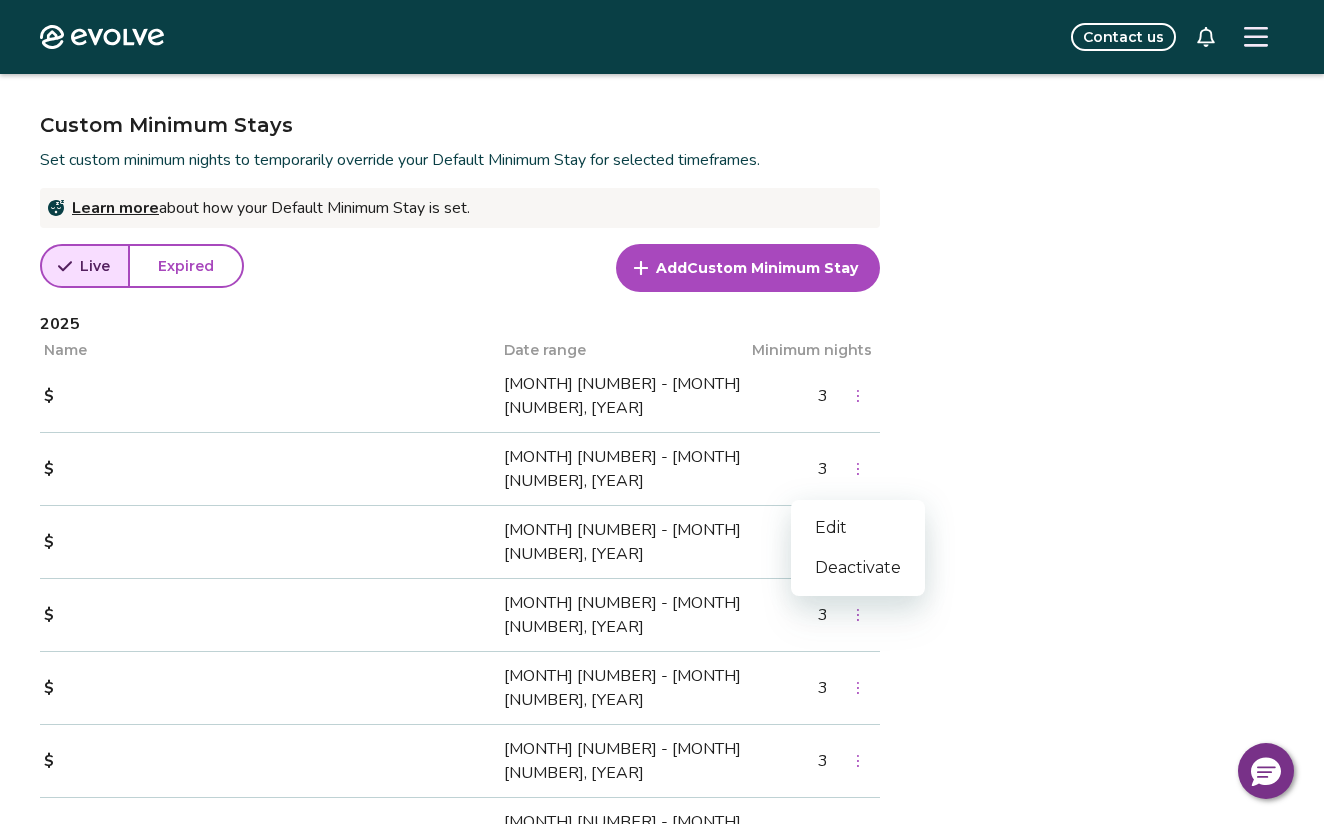 click on "Deactivate" at bounding box center (858, 568) 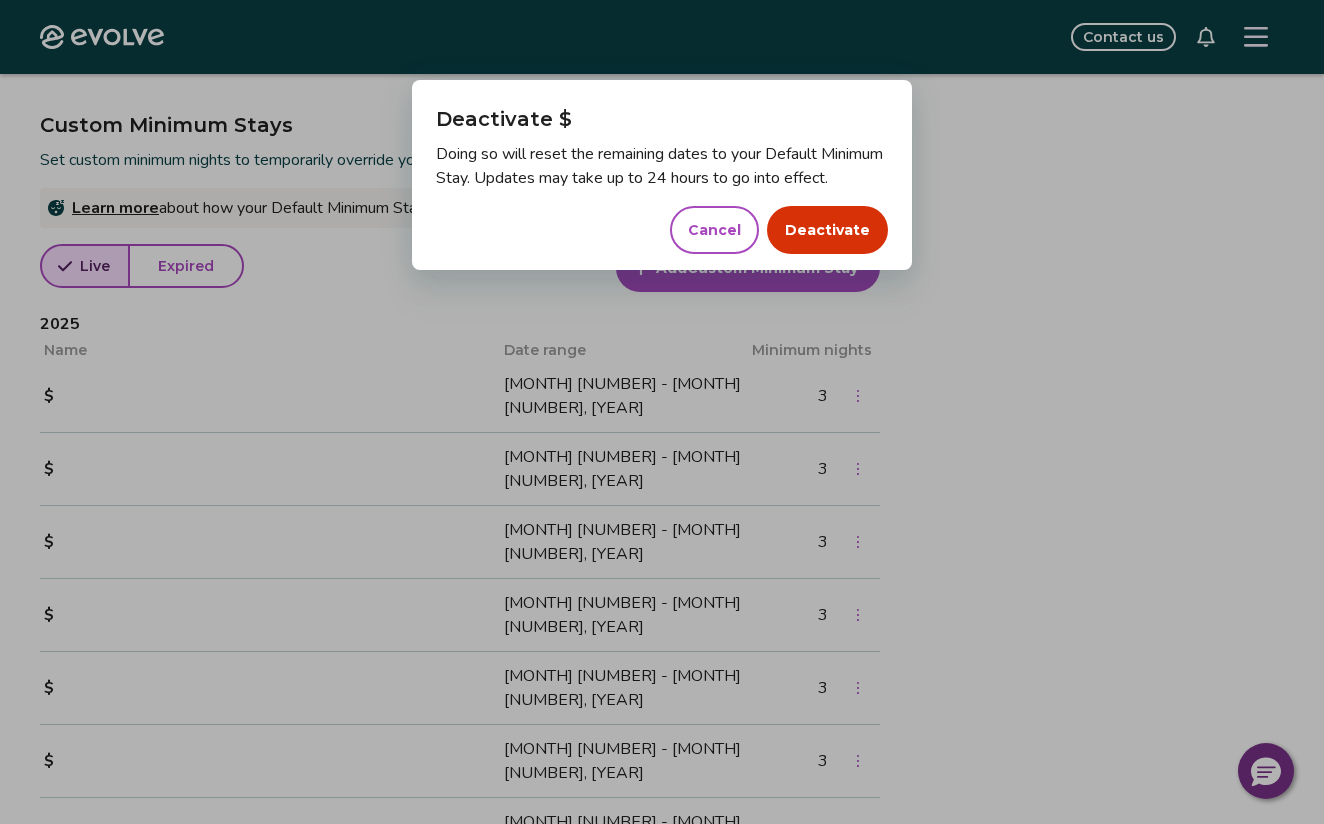 click on "Deactivate" at bounding box center [827, 230] 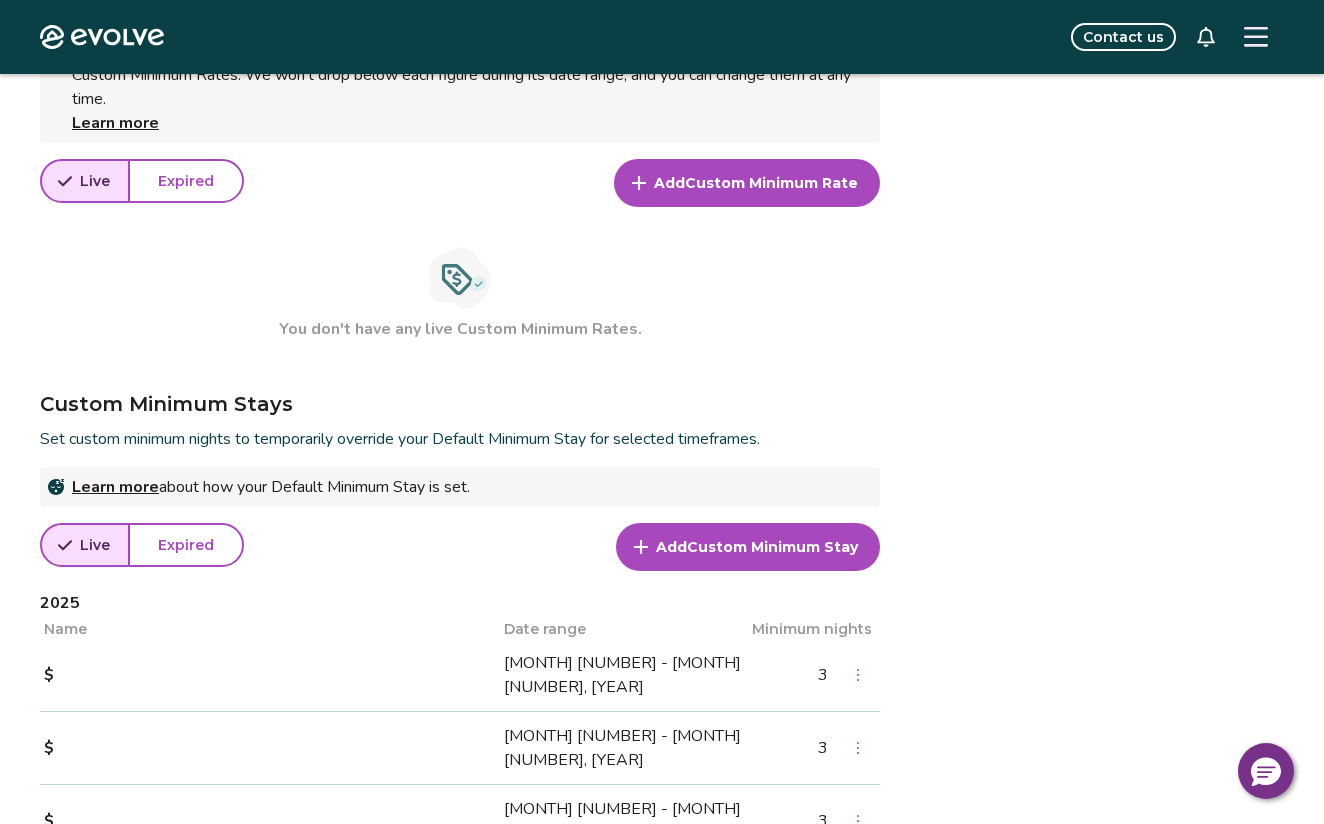 scroll, scrollTop: 1294, scrollLeft: 0, axis: vertical 